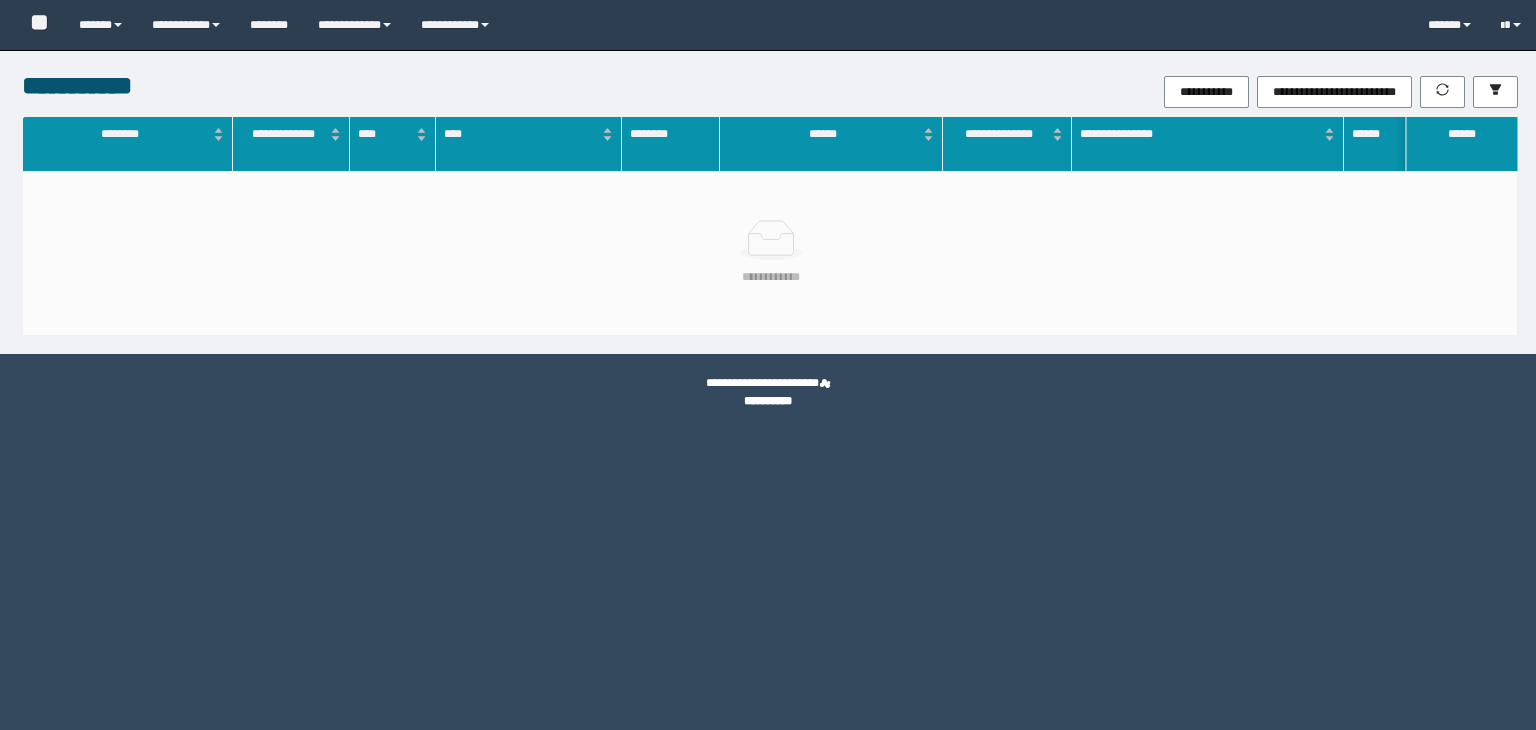 click on "**********" at bounding box center [186, 25] 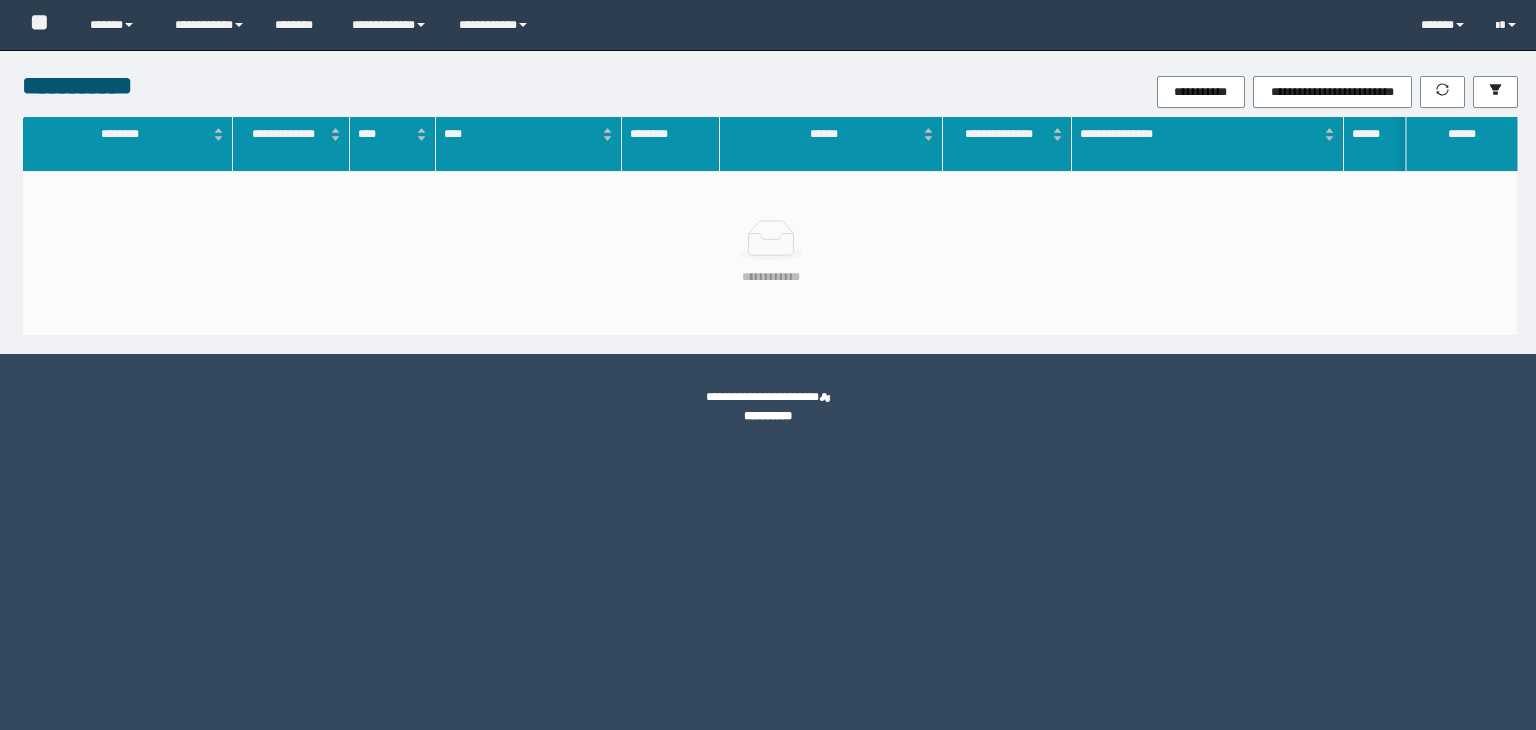 scroll, scrollTop: 0, scrollLeft: 0, axis: both 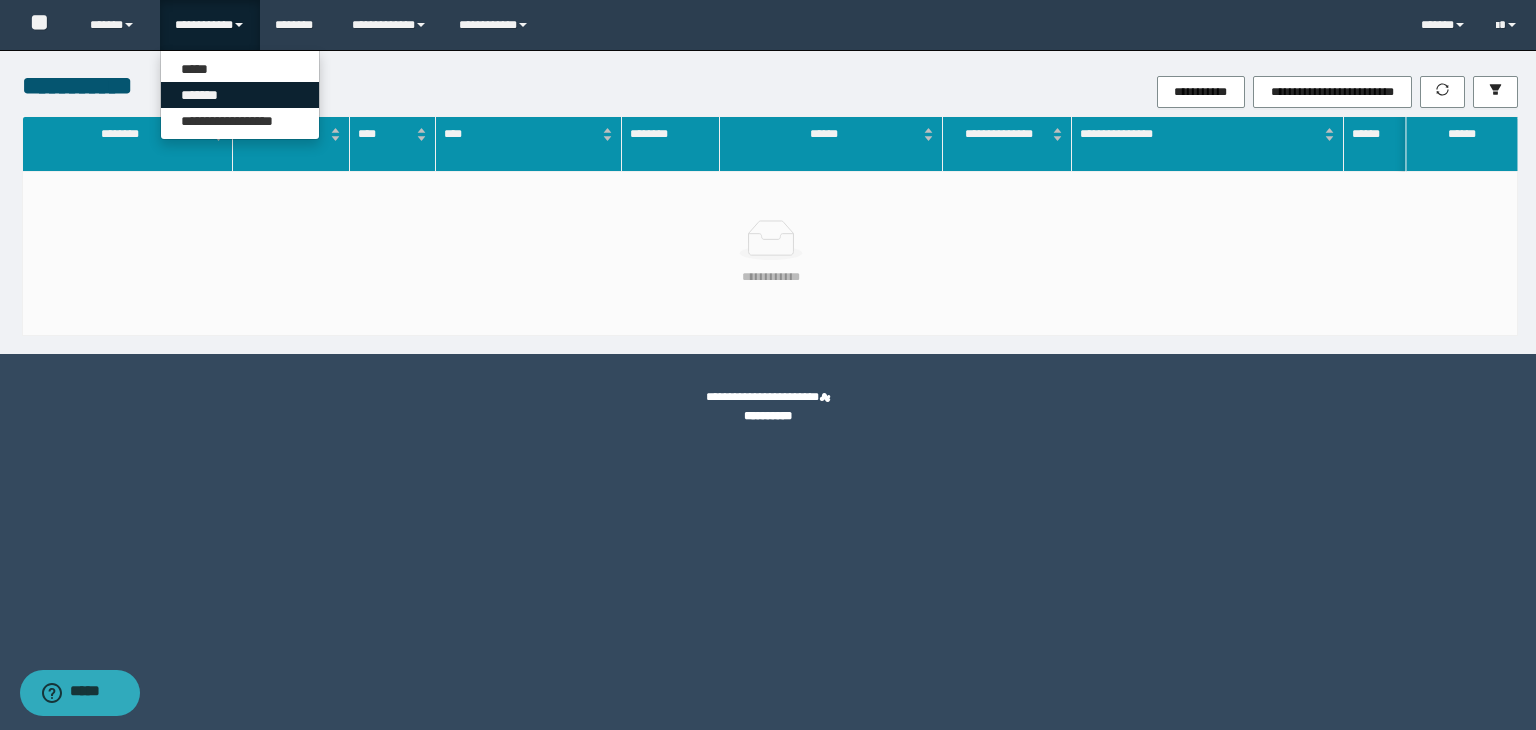 click on "*******" at bounding box center (240, 95) 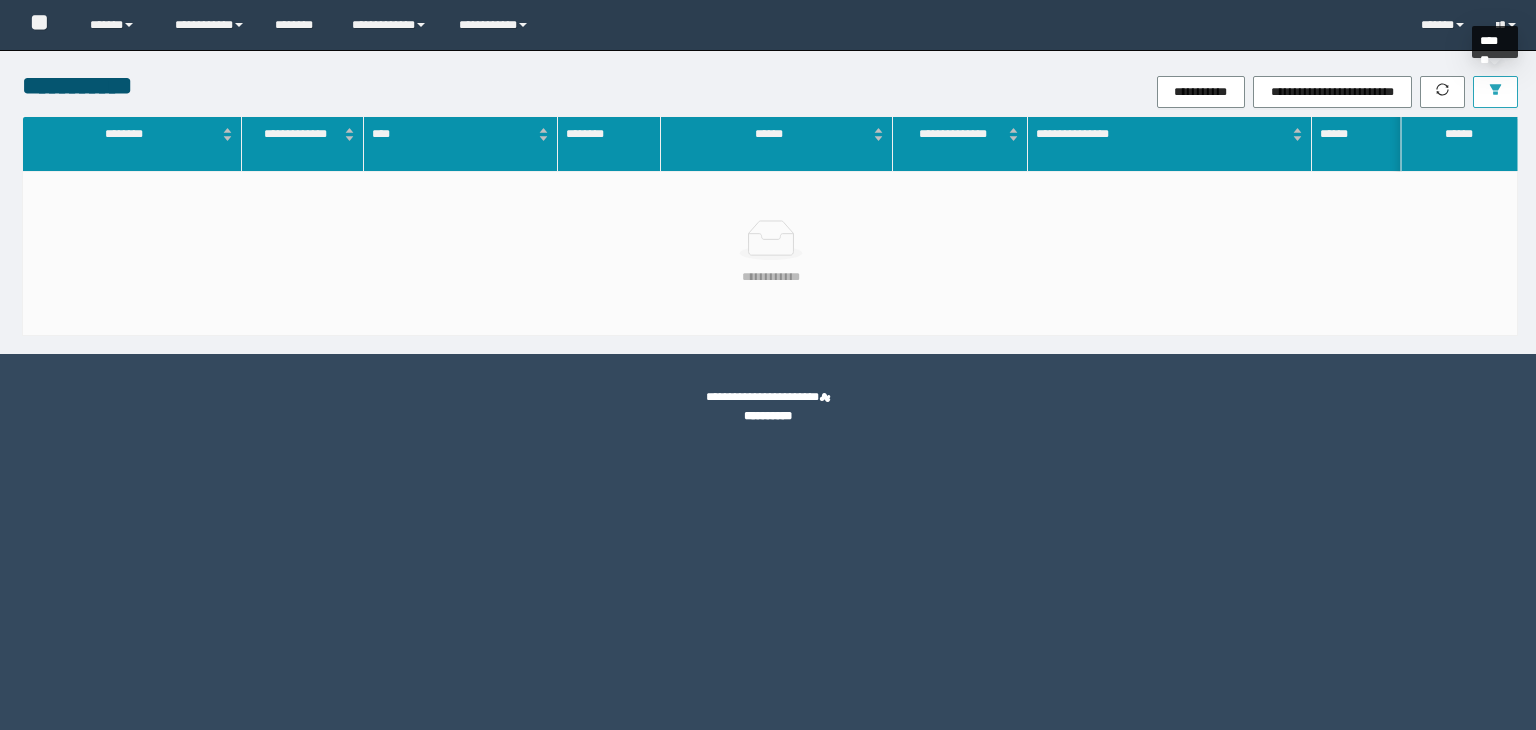 scroll, scrollTop: 0, scrollLeft: 0, axis: both 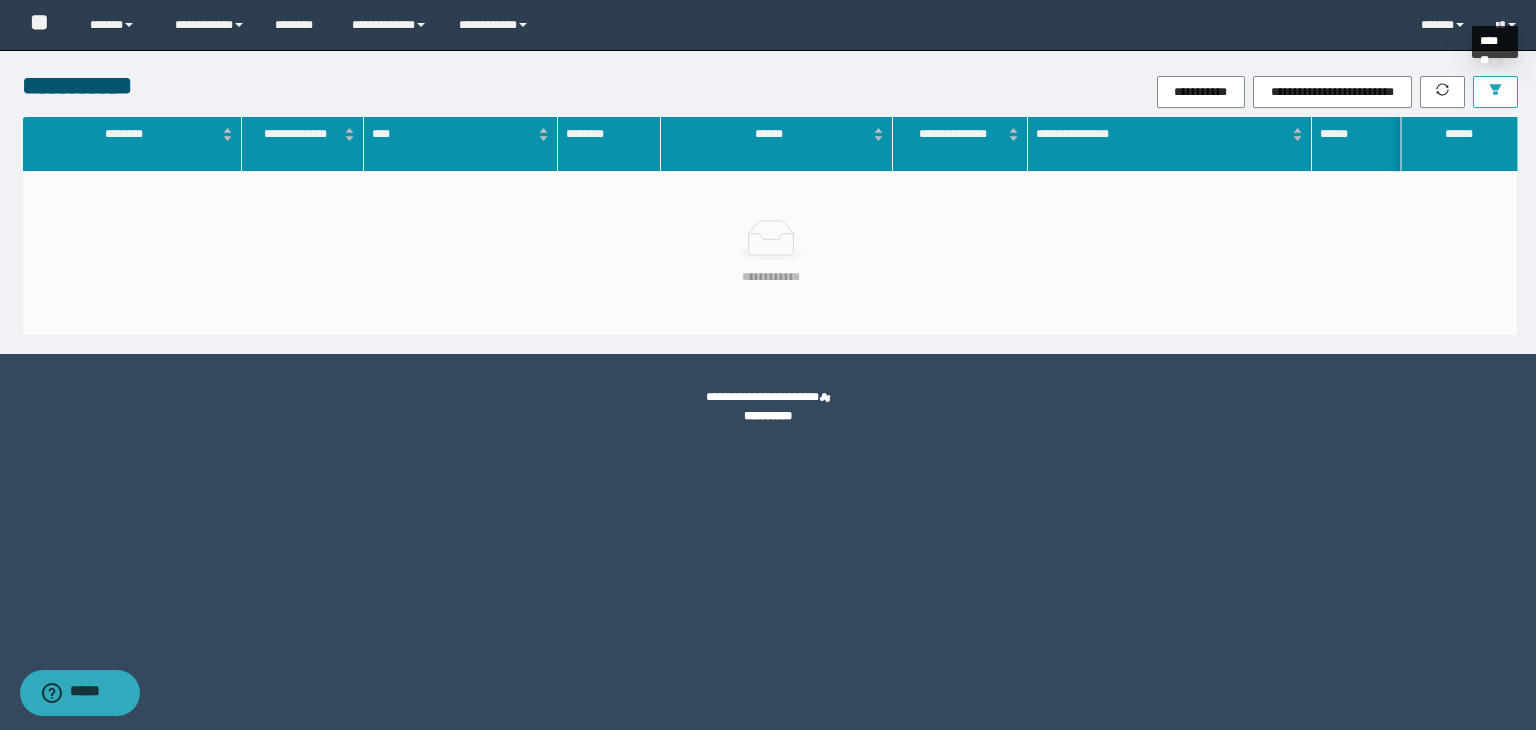 click 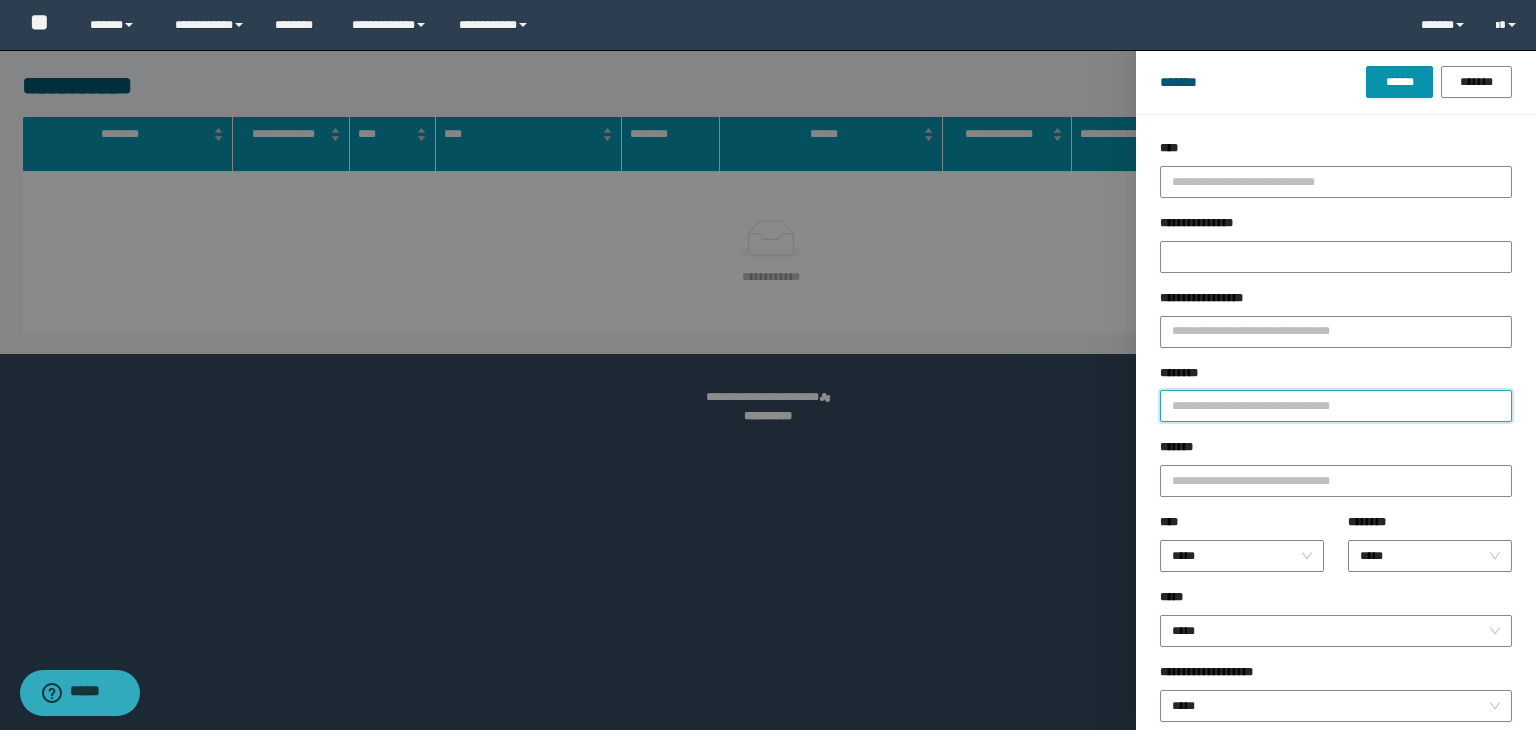 click on "********" at bounding box center [1336, 406] 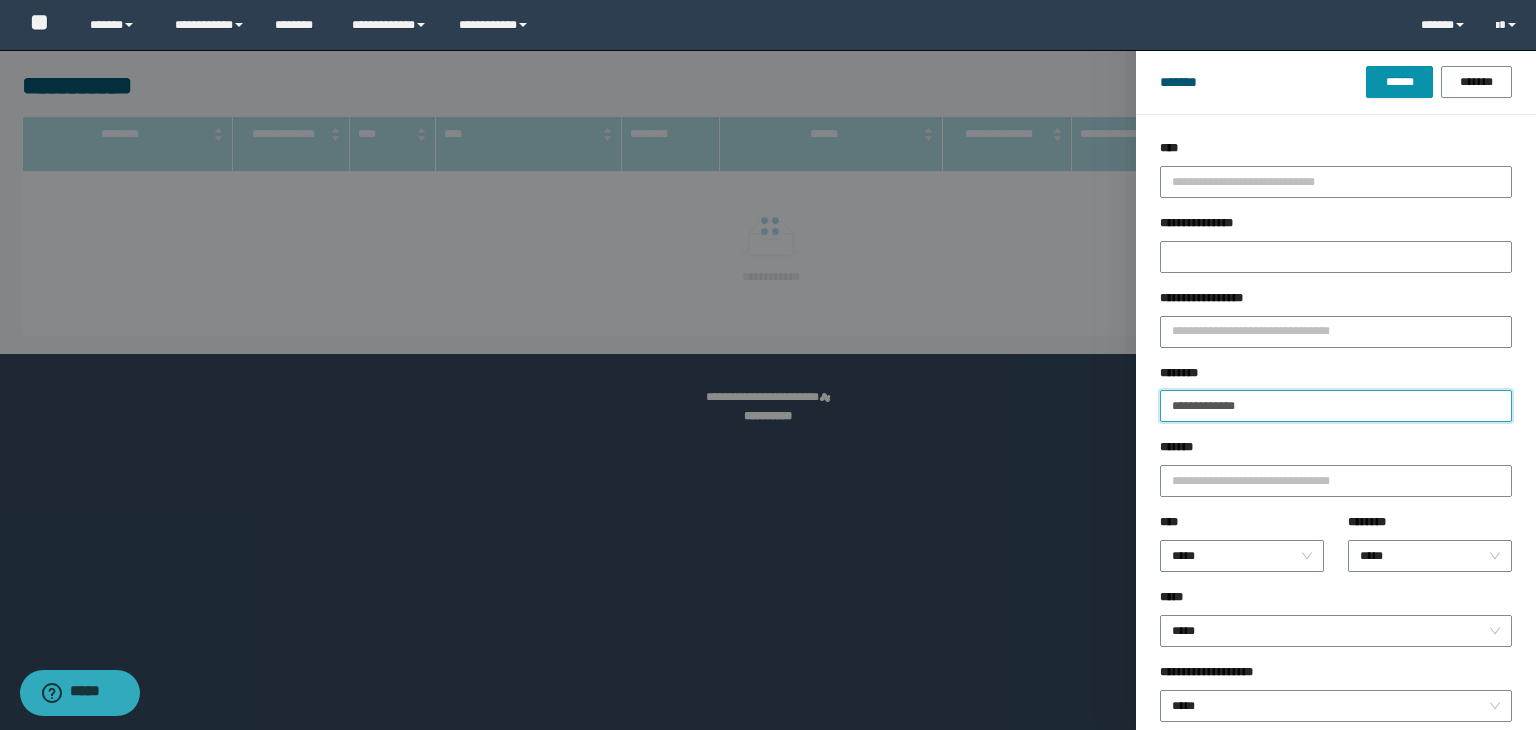 drag, startPoint x: 1262, startPoint y: 407, endPoint x: 237, endPoint y: 349, distance: 1026.6396 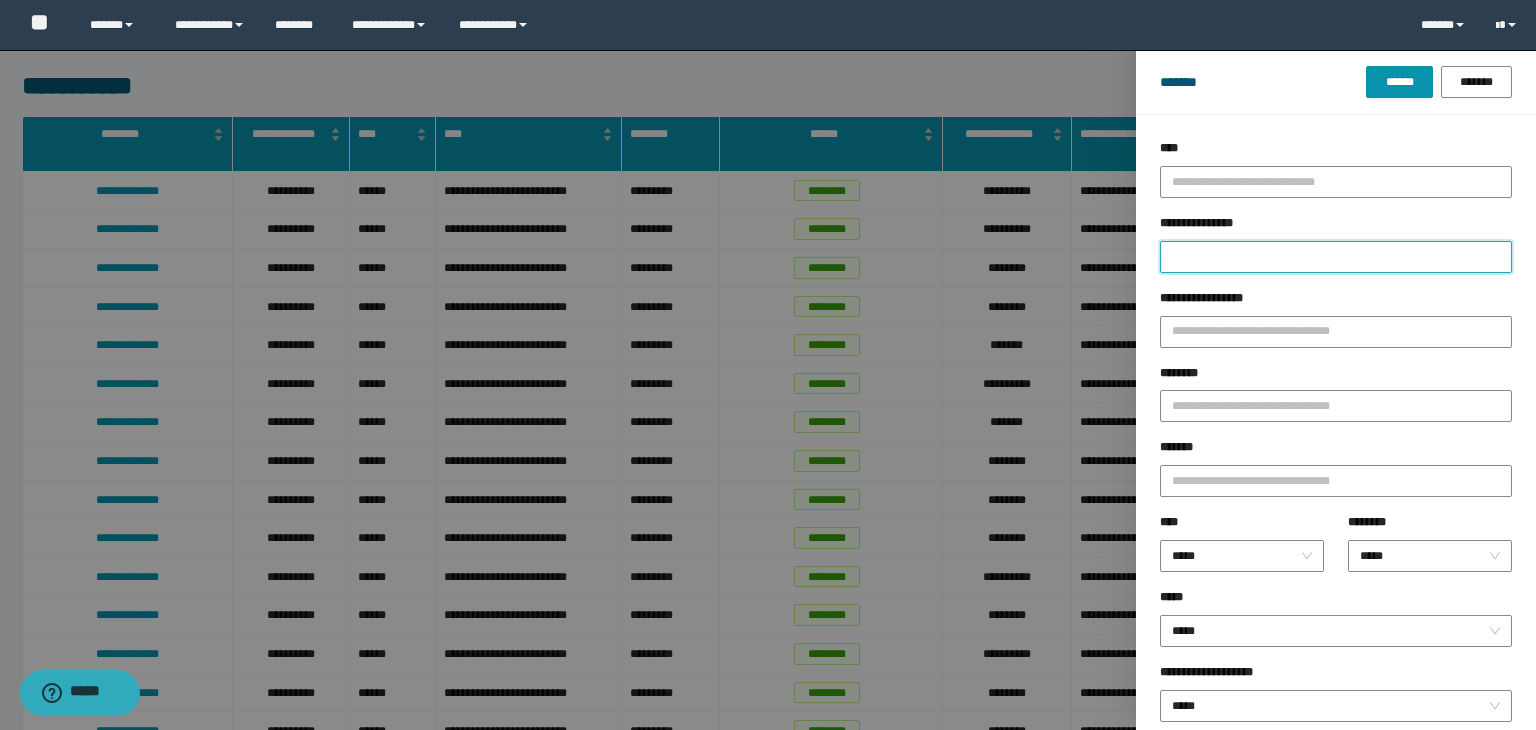click on "**********" at bounding box center [1336, 257] 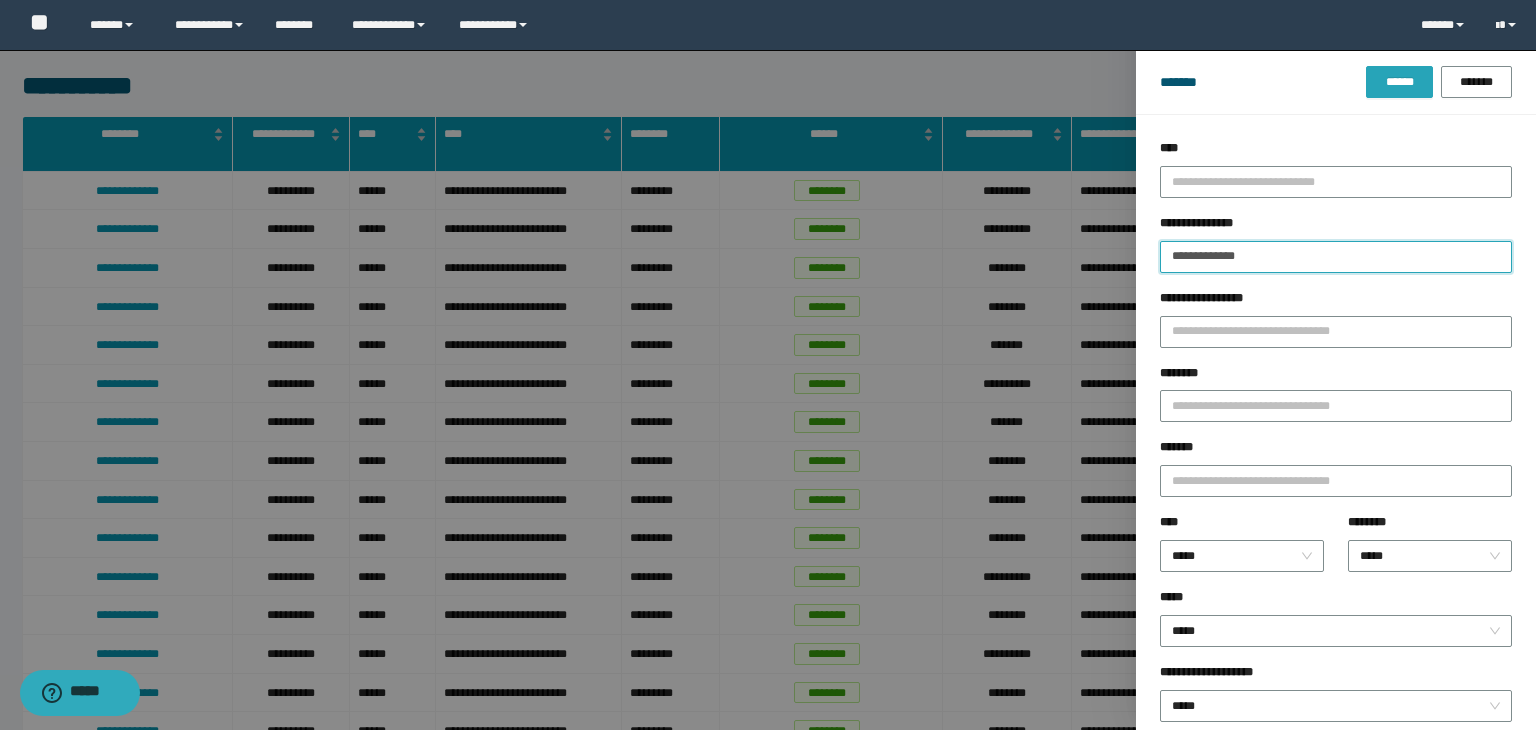 type on "**********" 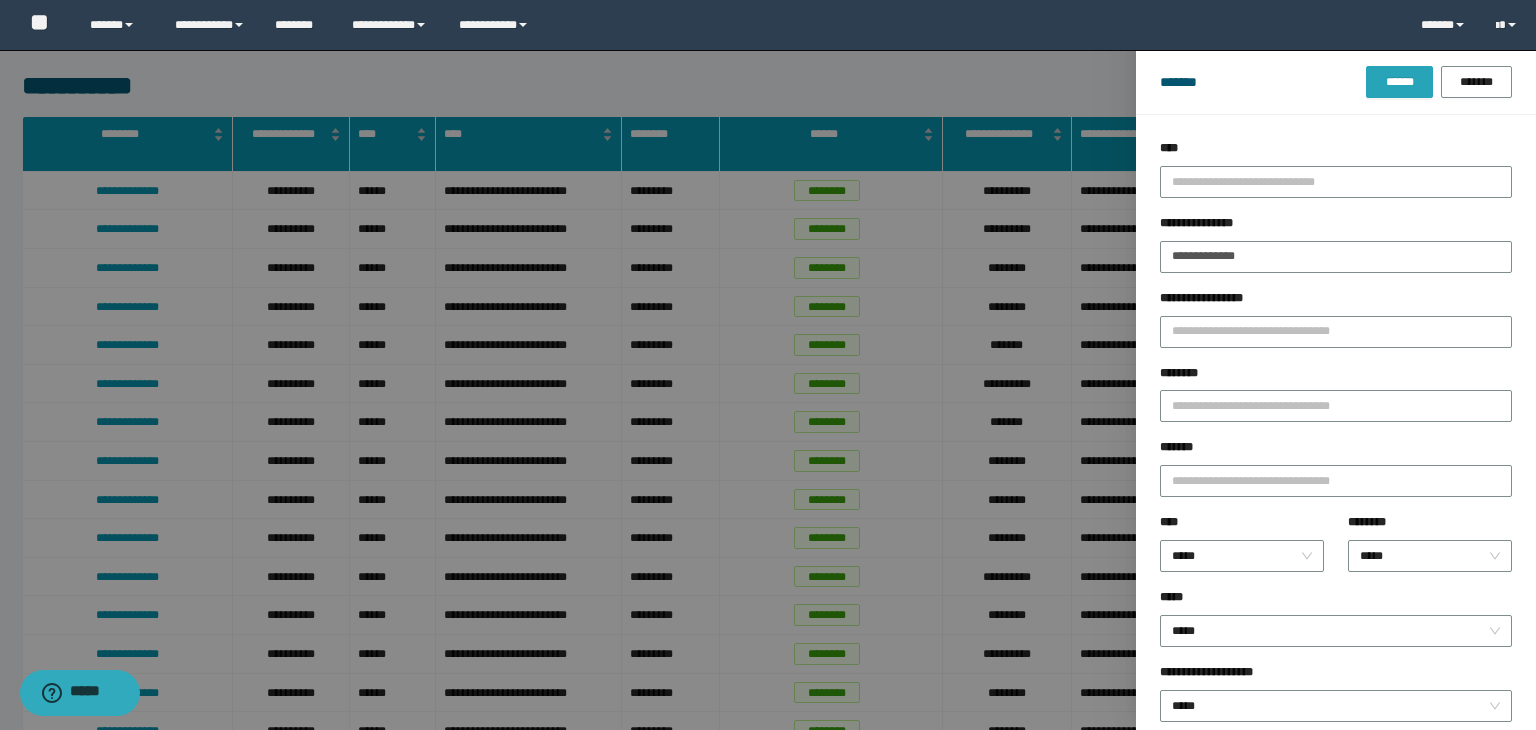 click on "******" at bounding box center (1399, 82) 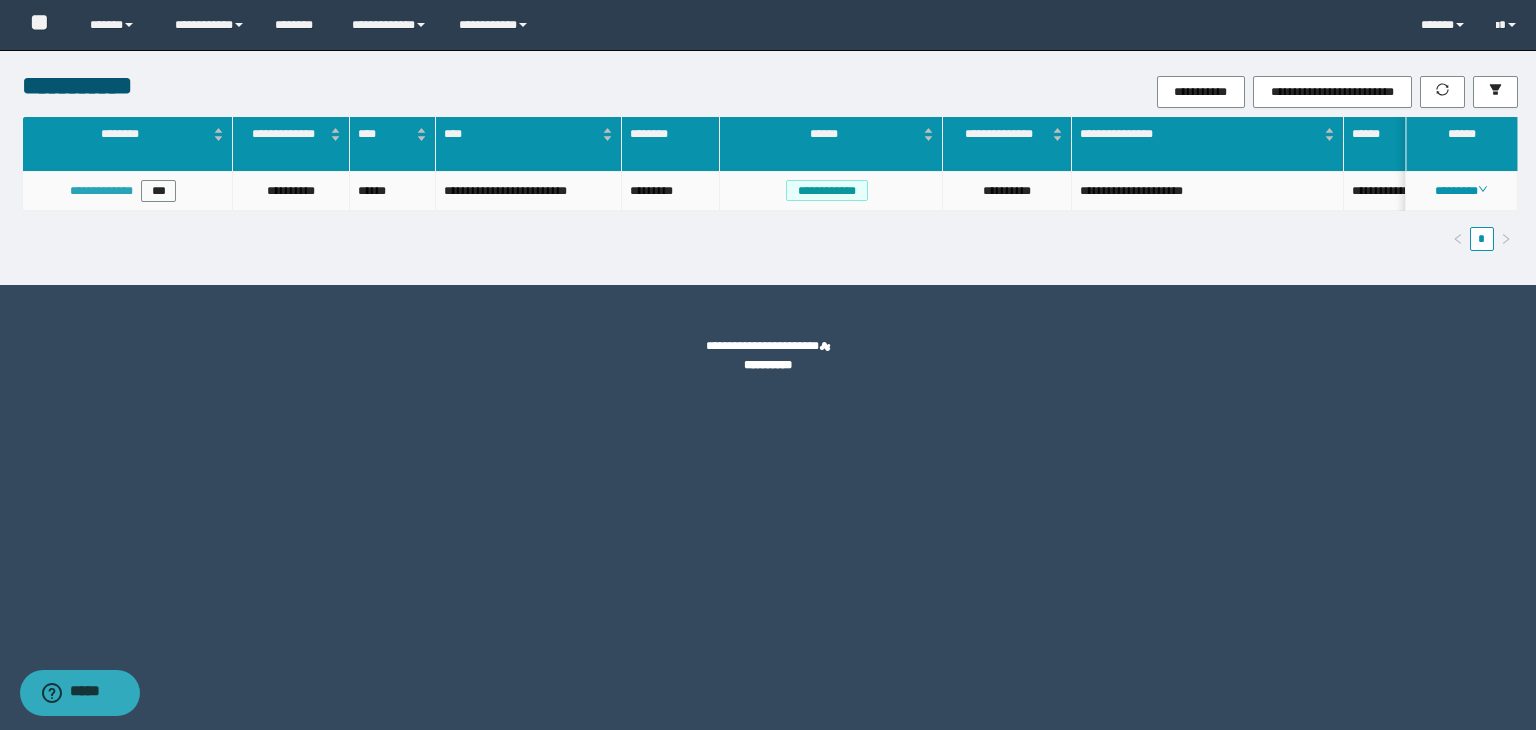 click on "**********" at bounding box center (101, 191) 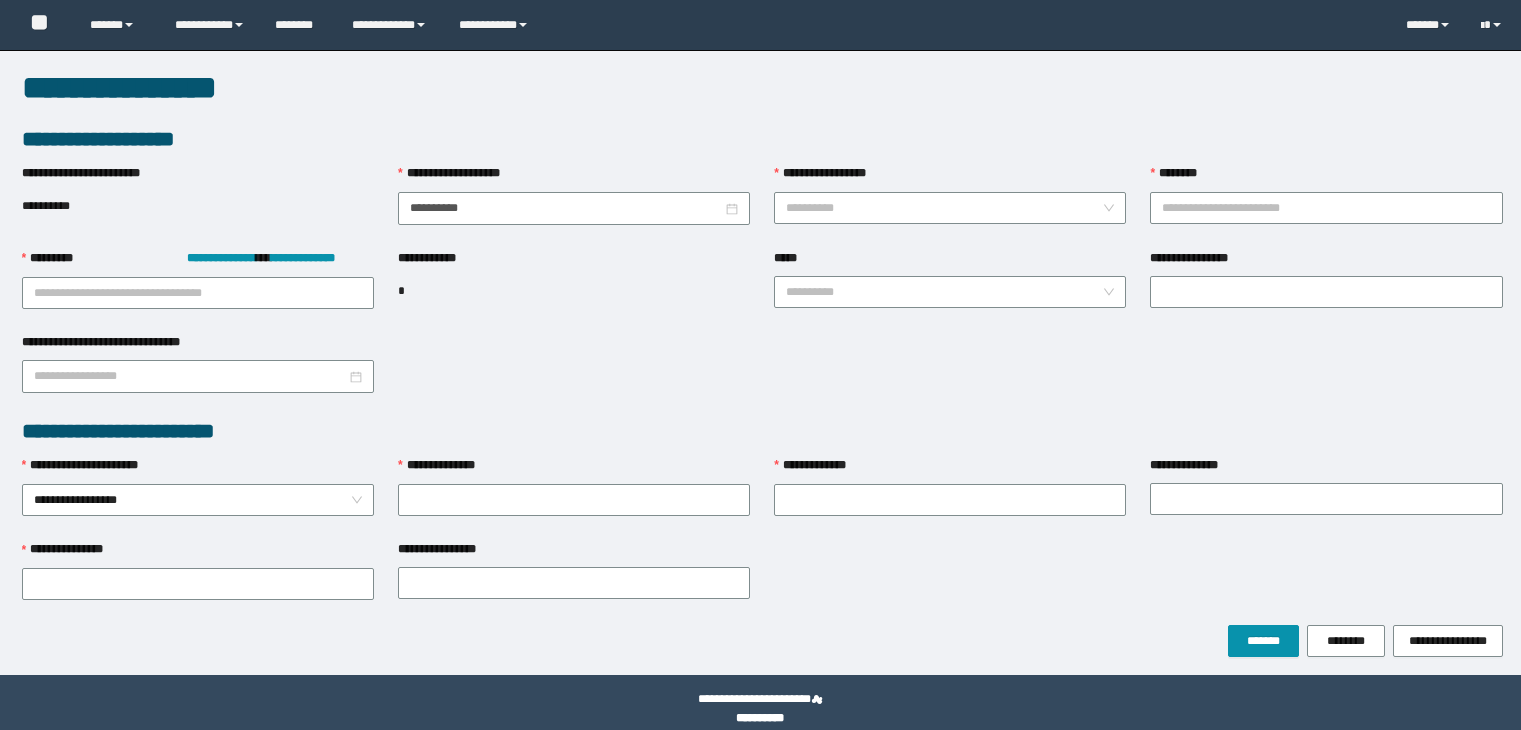scroll, scrollTop: 0, scrollLeft: 0, axis: both 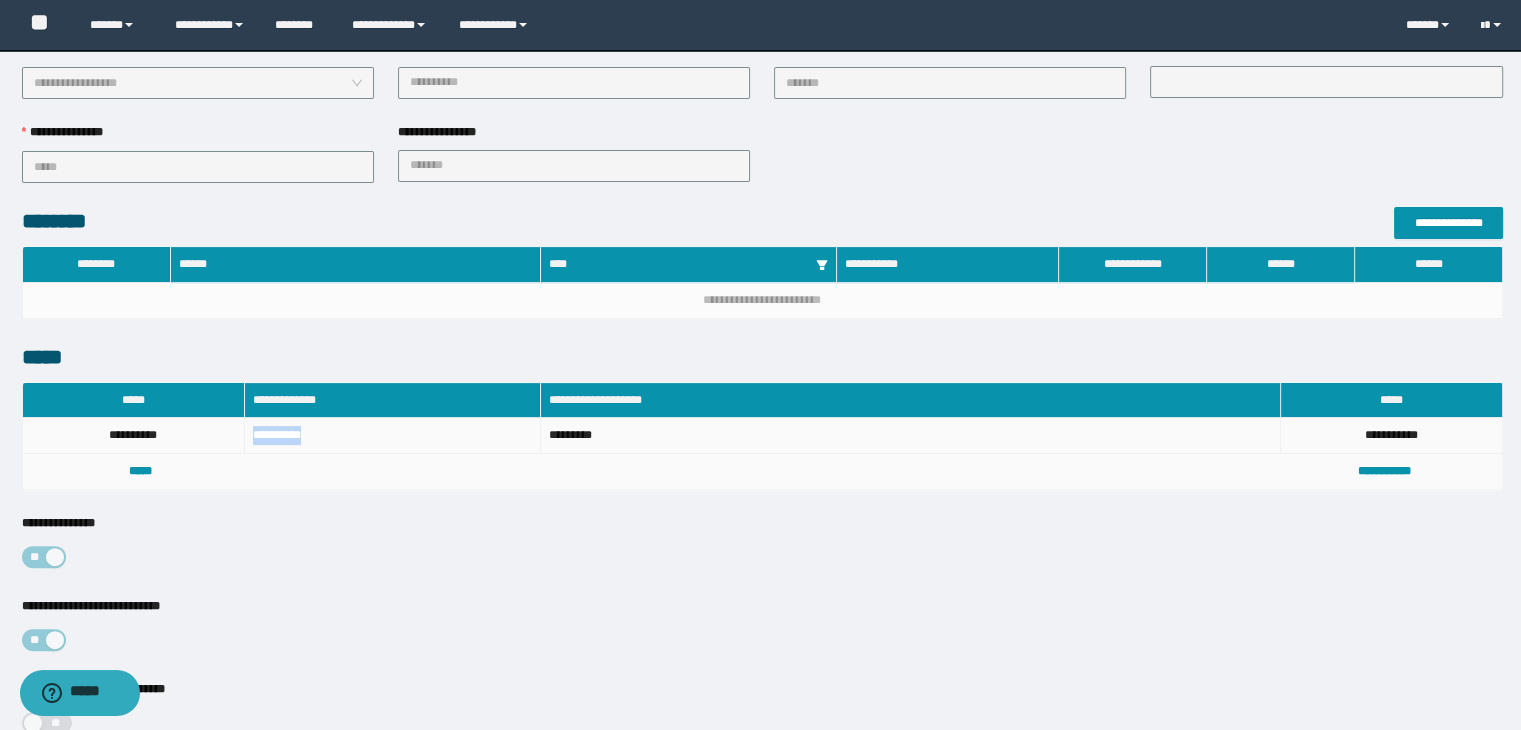 drag, startPoint x: 316, startPoint y: 429, endPoint x: 241, endPoint y: 428, distance: 75.00667 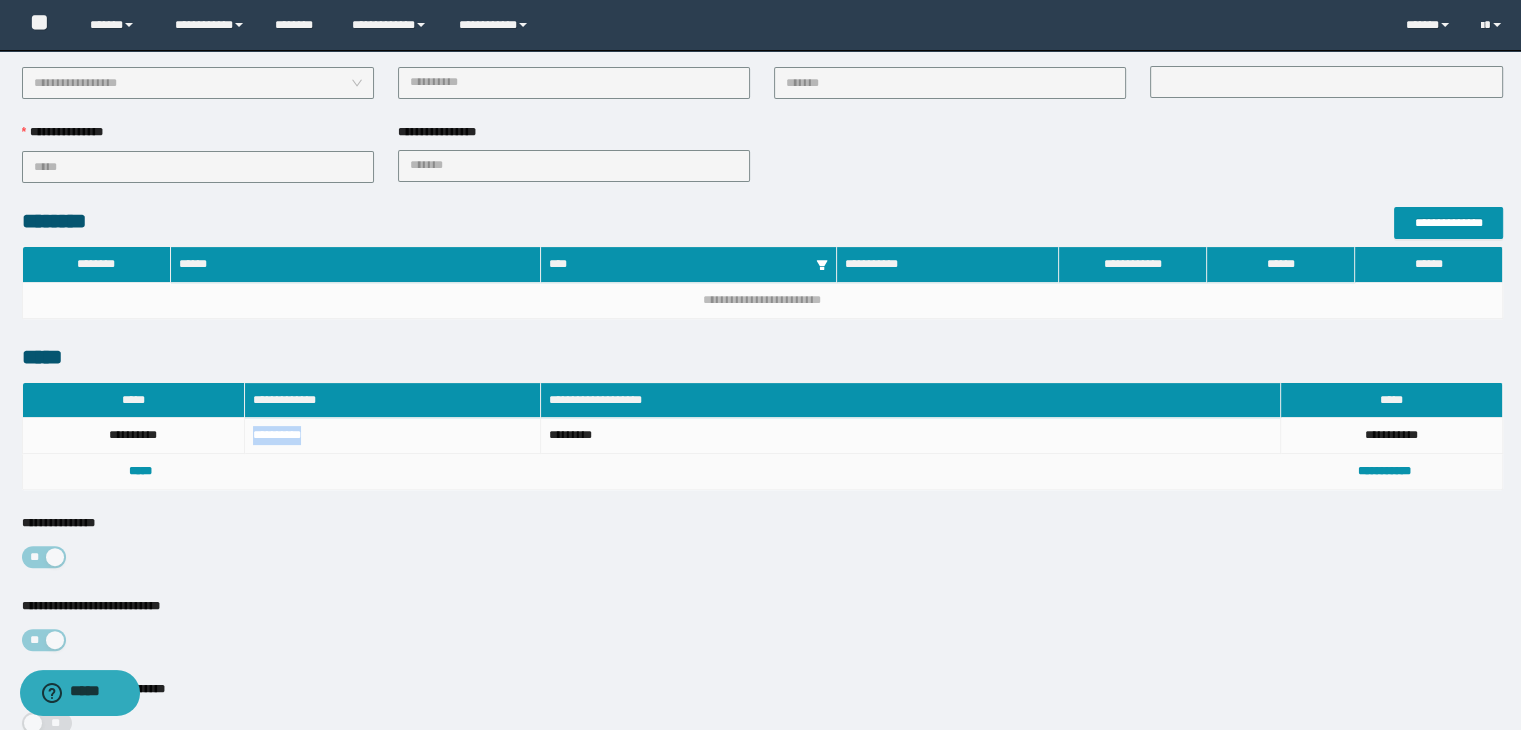 copy on "**********" 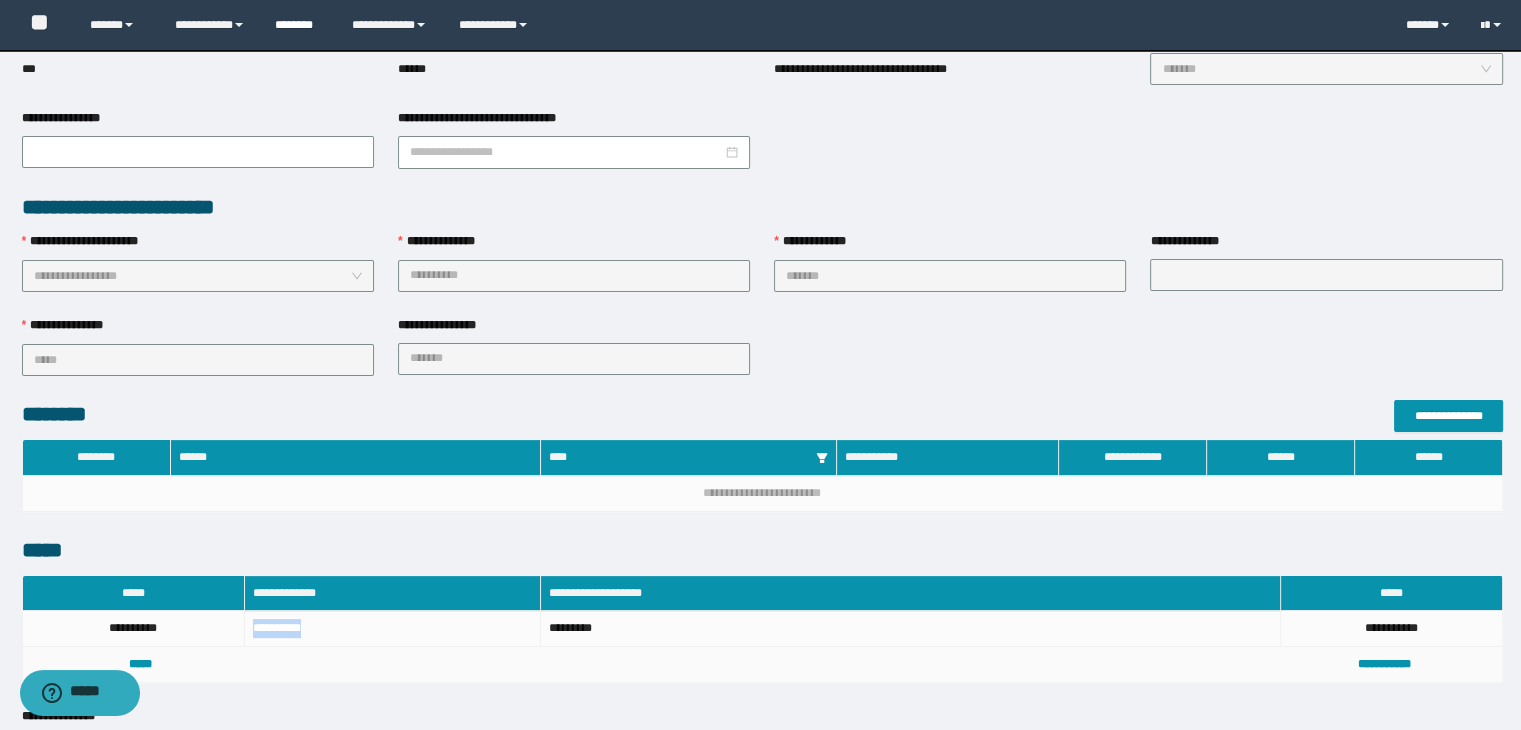 scroll, scrollTop: 200, scrollLeft: 0, axis: vertical 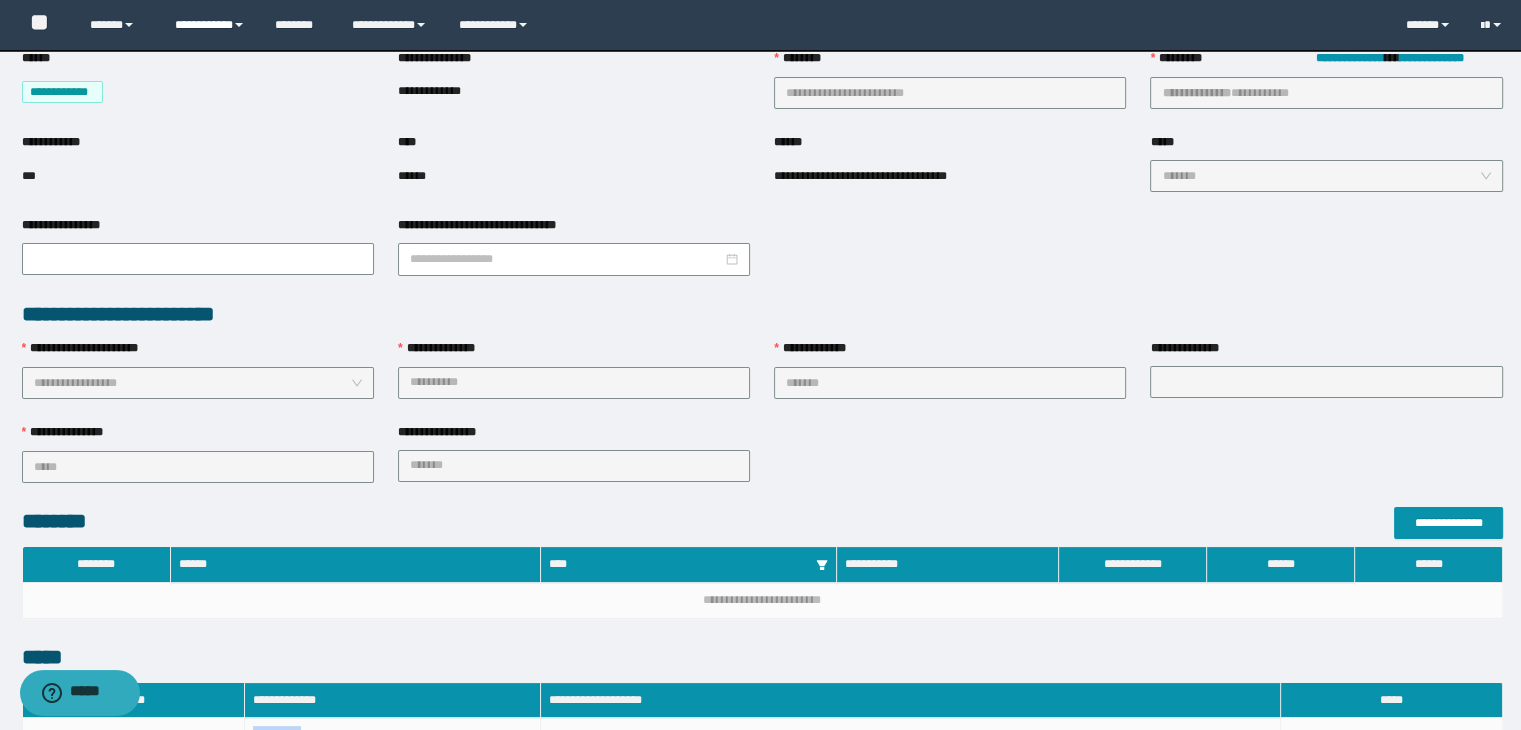 click on "**********" at bounding box center [210, 25] 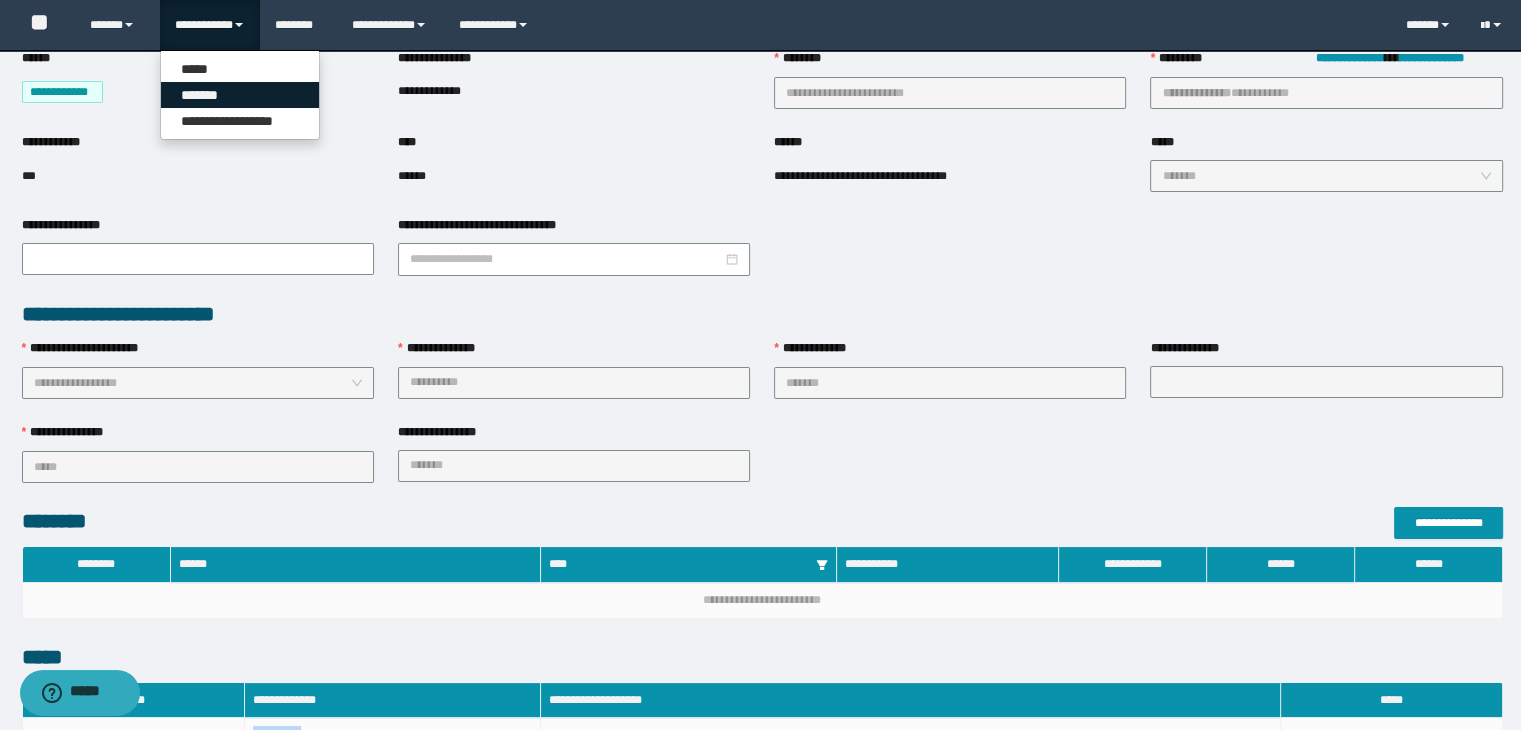 click on "*******" at bounding box center [240, 95] 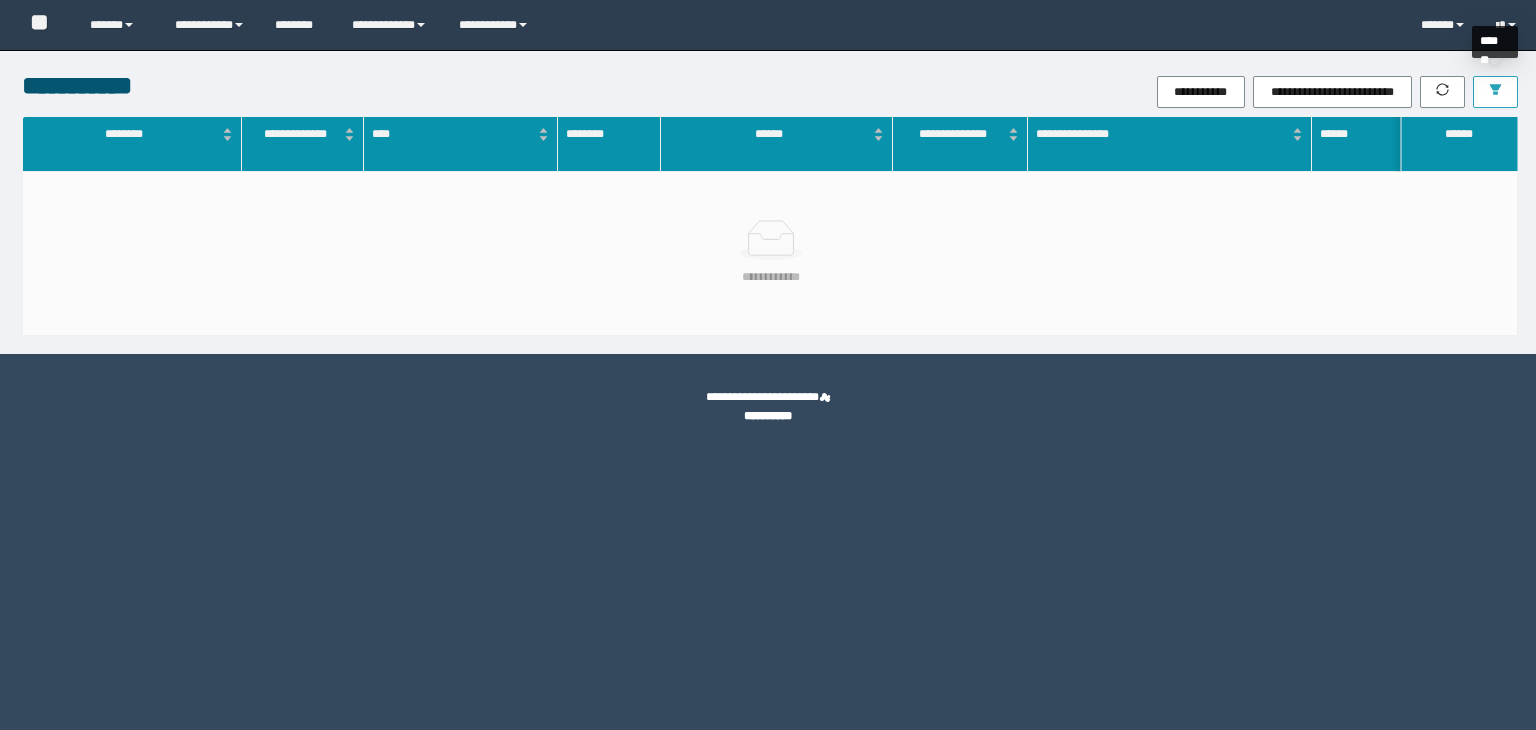 scroll, scrollTop: 0, scrollLeft: 0, axis: both 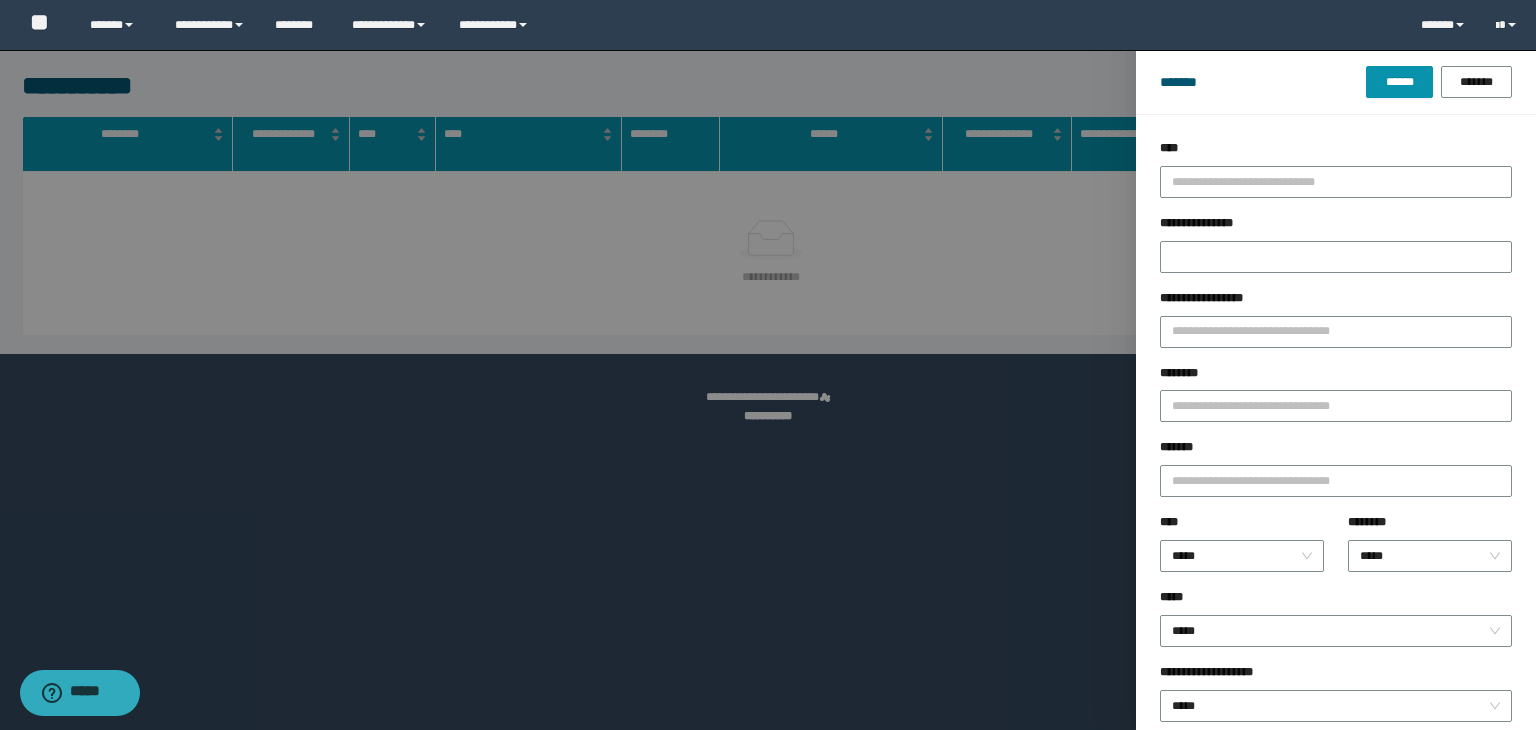click on "********" at bounding box center [1336, 377] 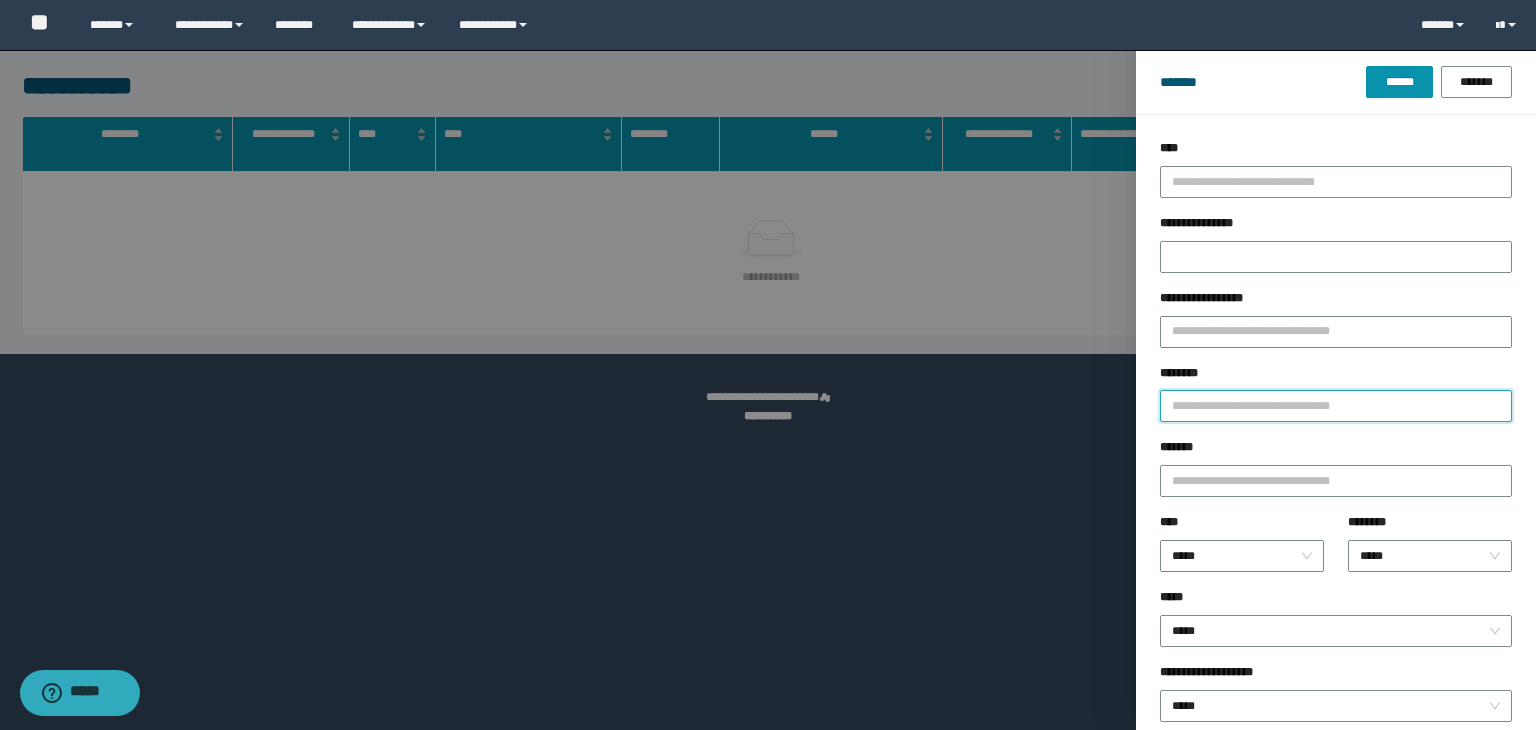 click on "********" at bounding box center (1336, 406) 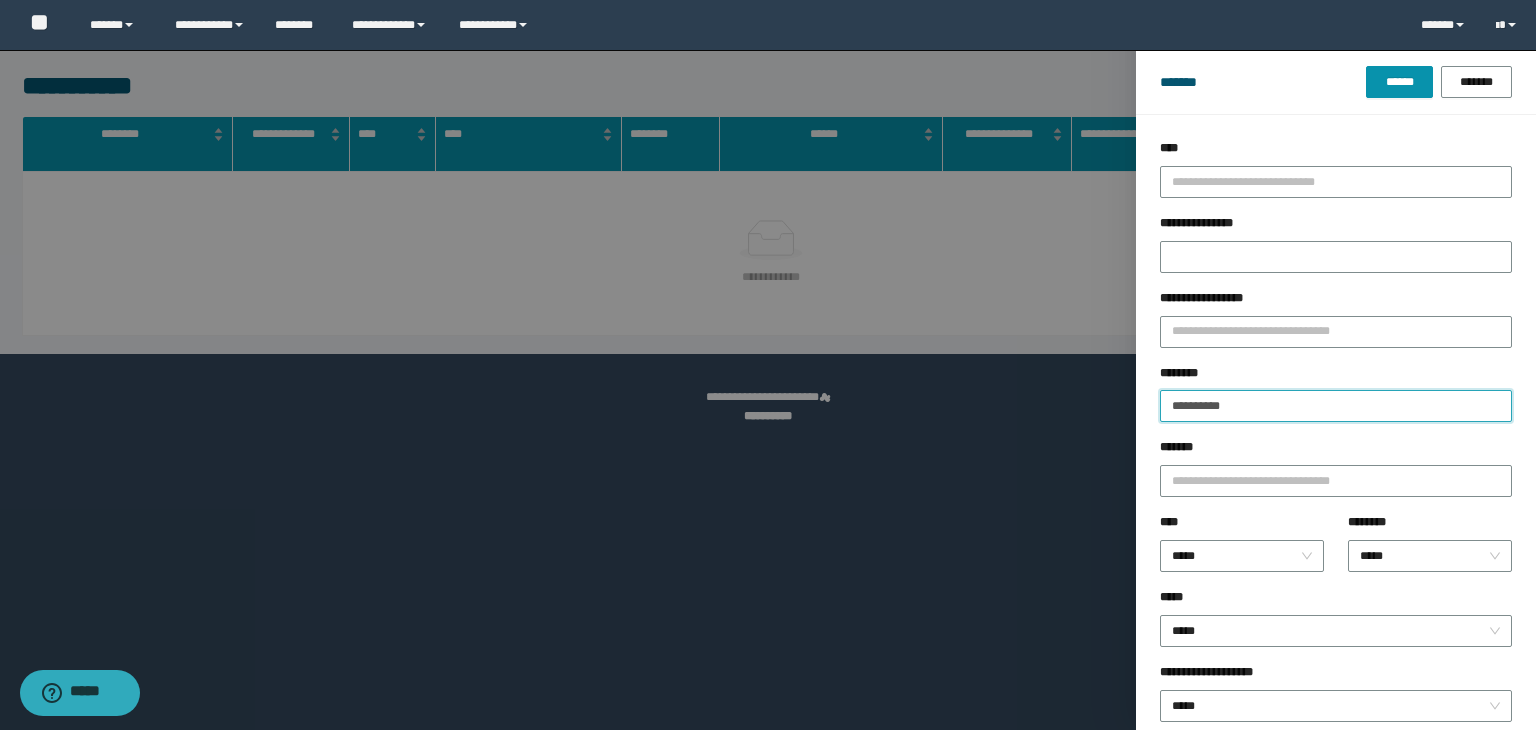 type on "**********" 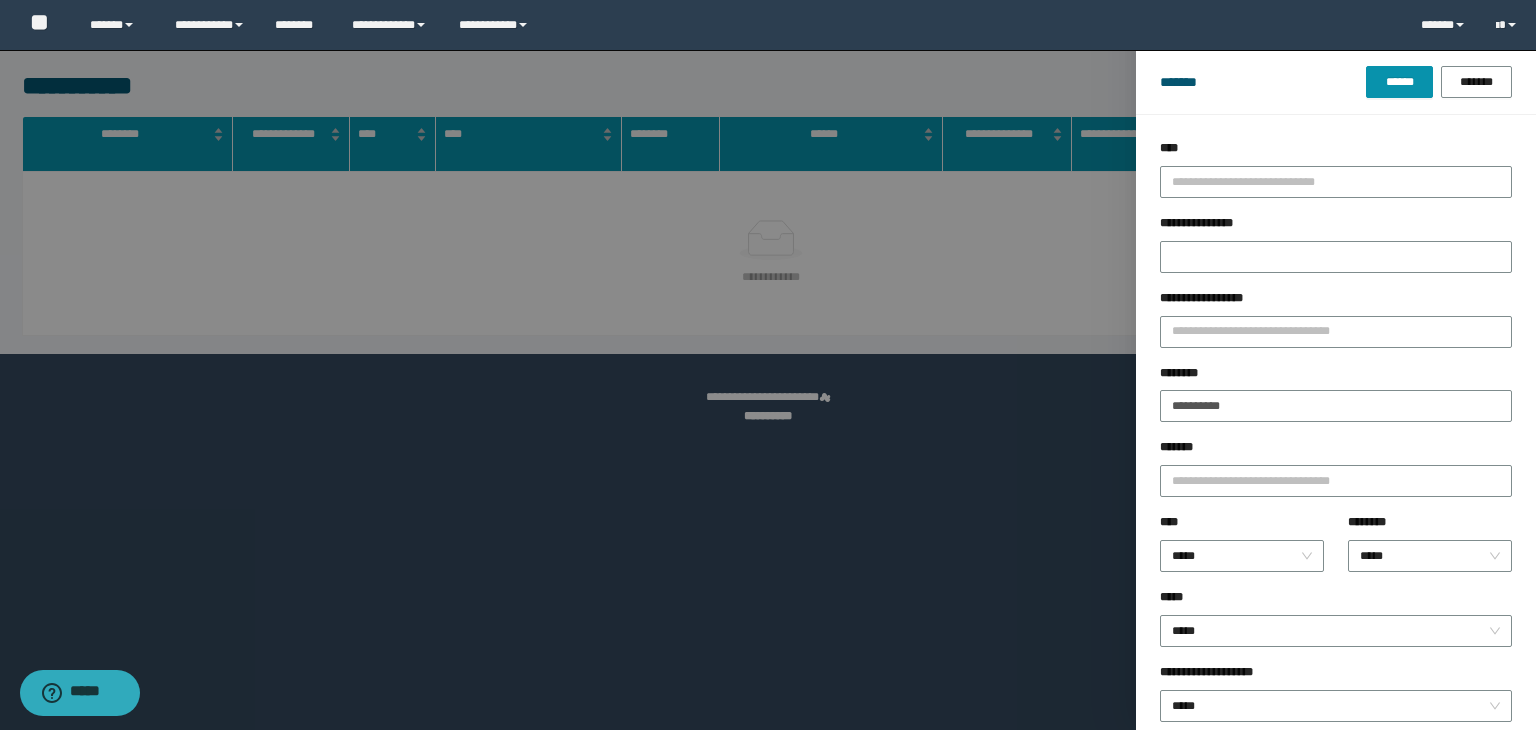 click on "******* ****** *******" at bounding box center [1336, 82] 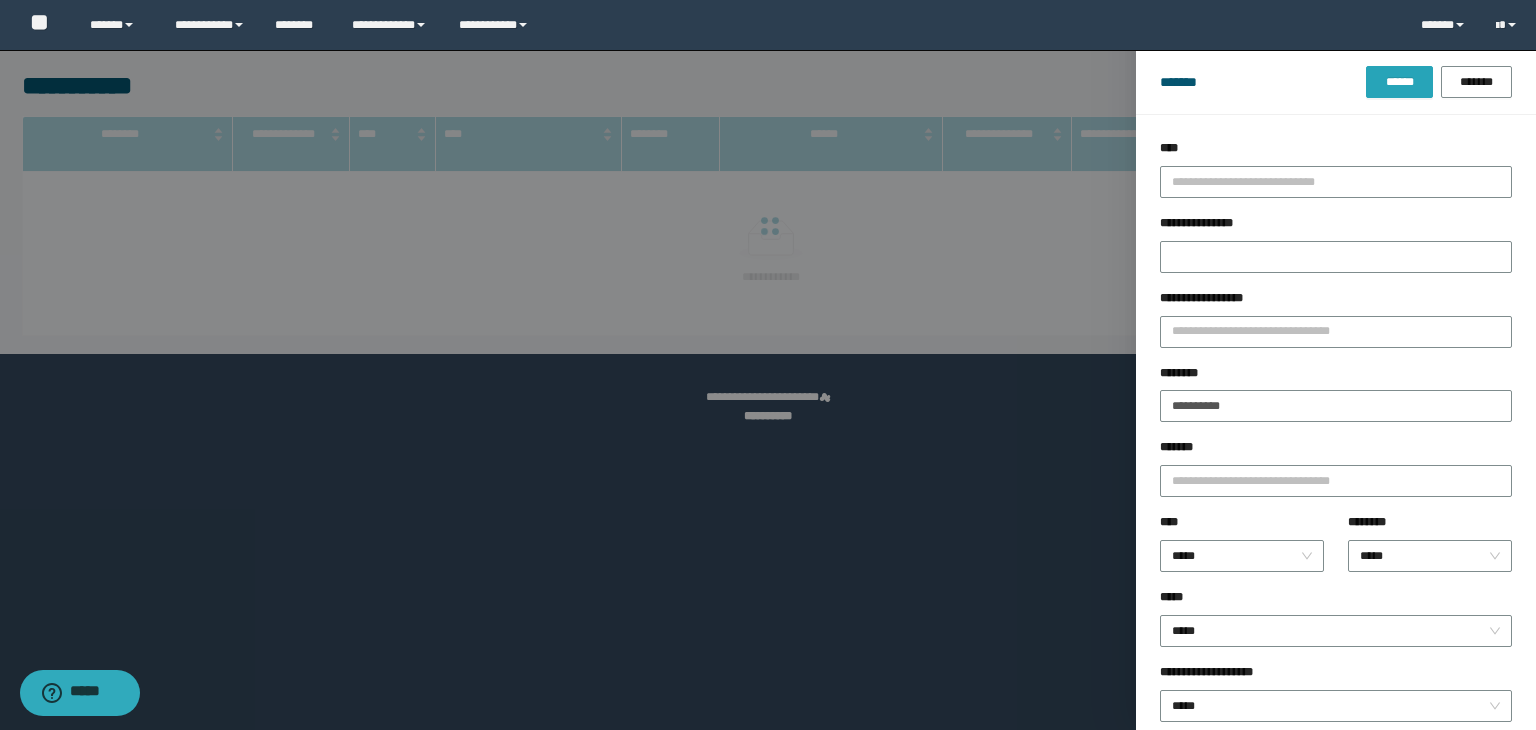 click on "******" at bounding box center (1399, 82) 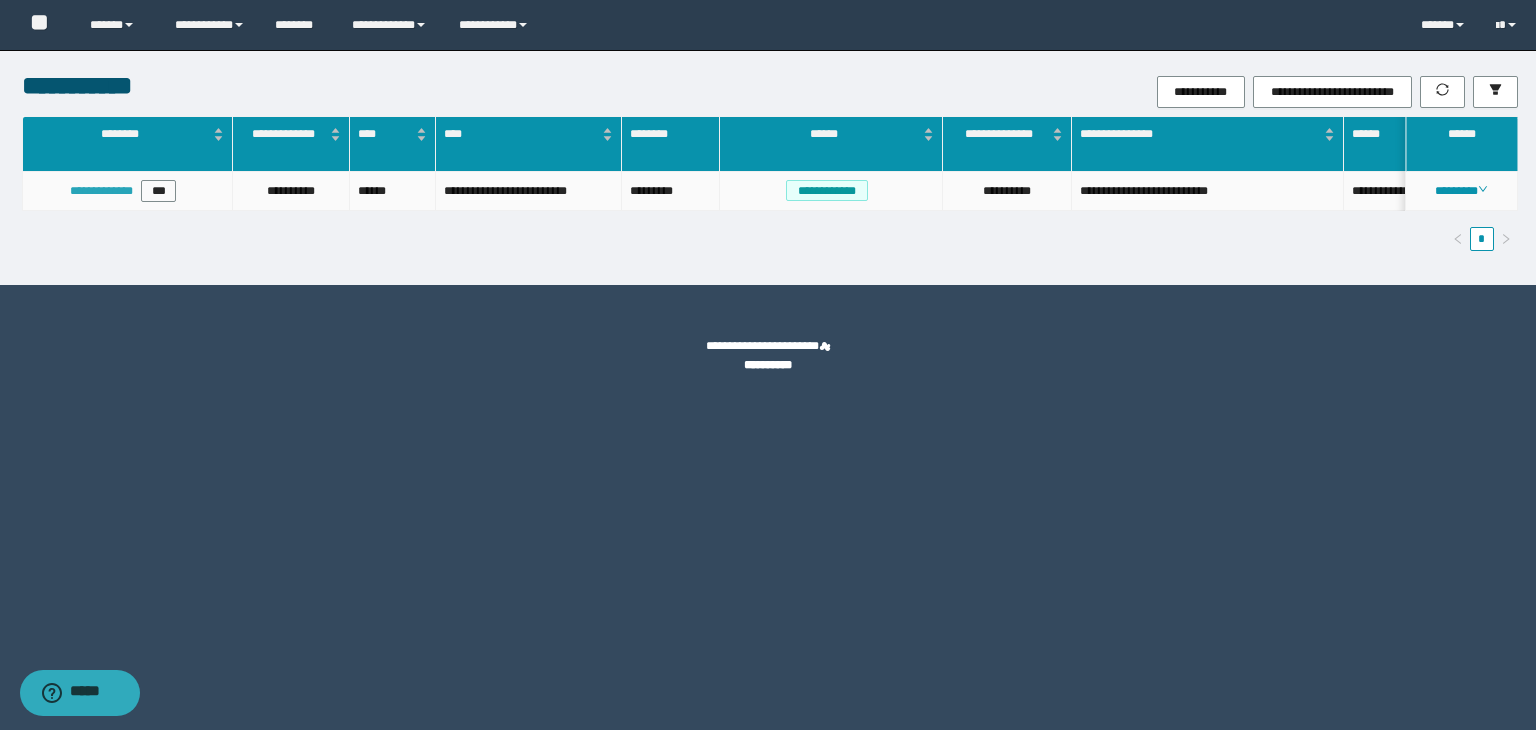 click on "**********" at bounding box center [101, 191] 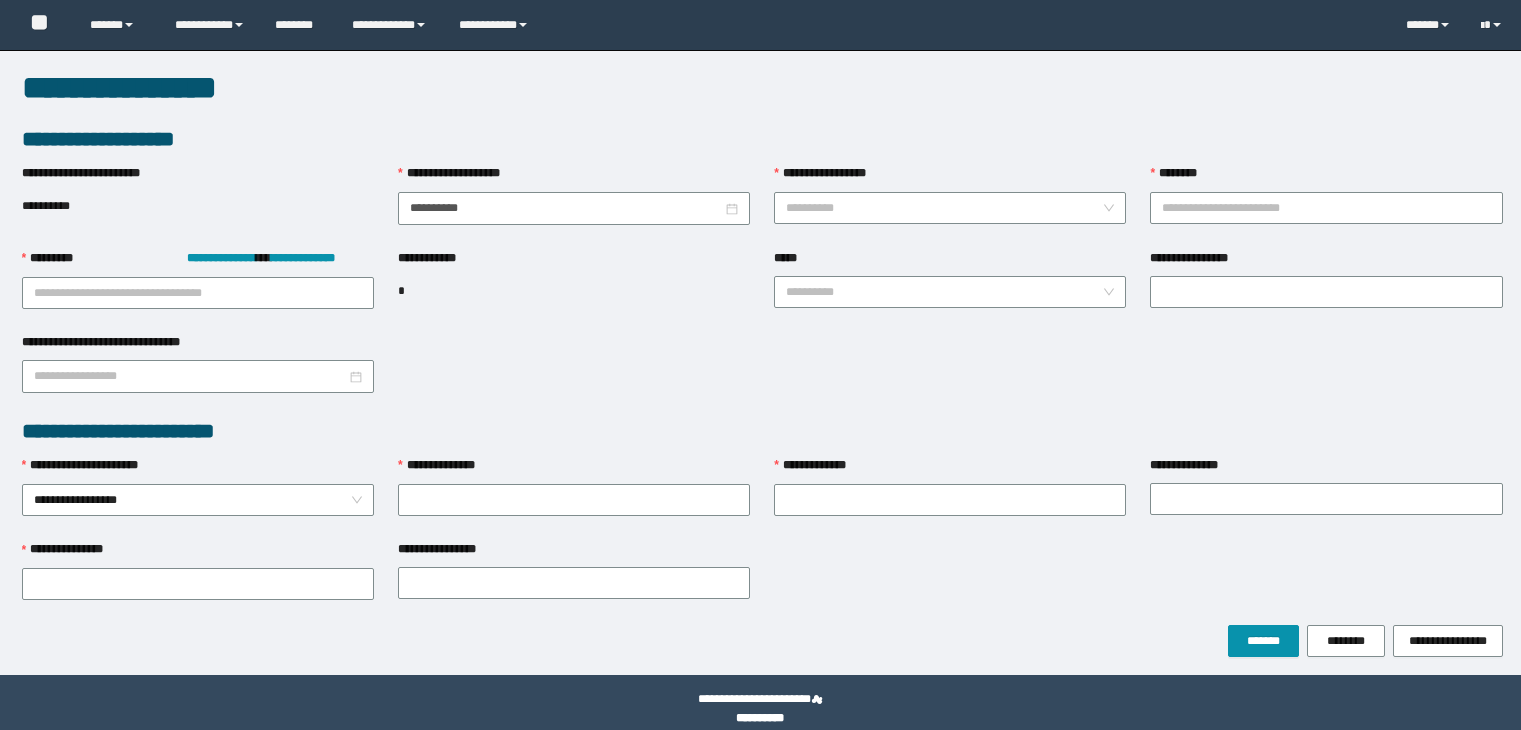 scroll, scrollTop: 0, scrollLeft: 0, axis: both 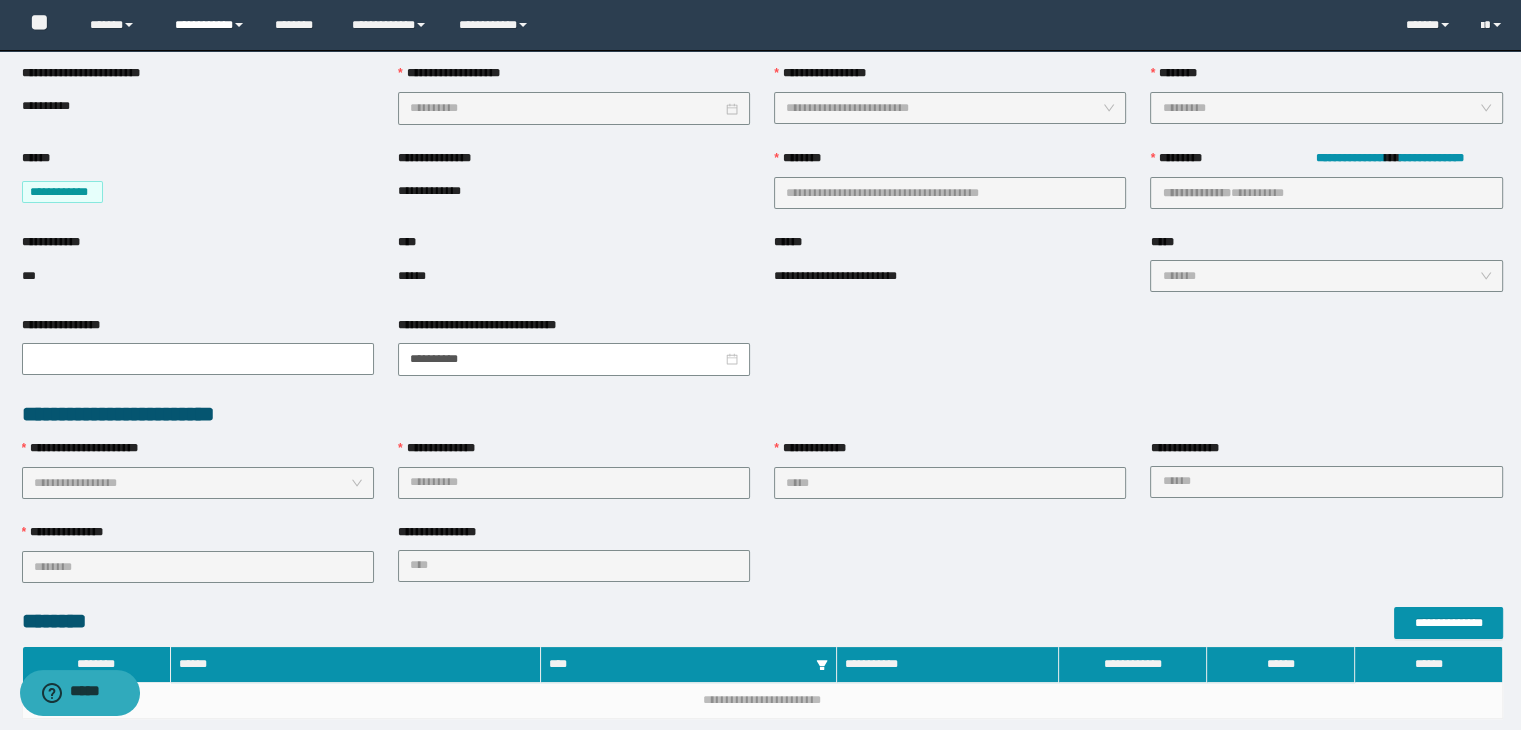 click on "**********" at bounding box center (210, 25) 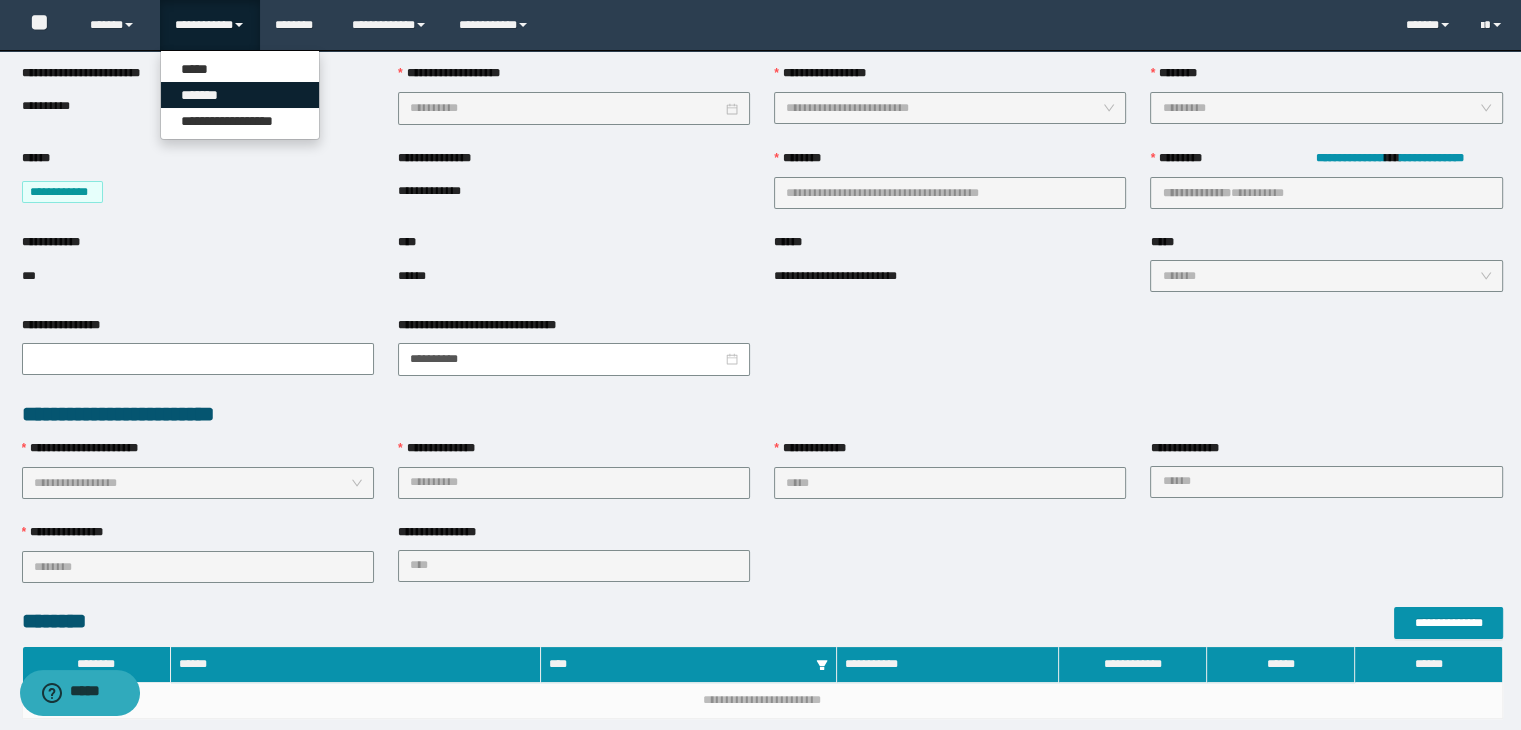 click on "*******" at bounding box center (240, 95) 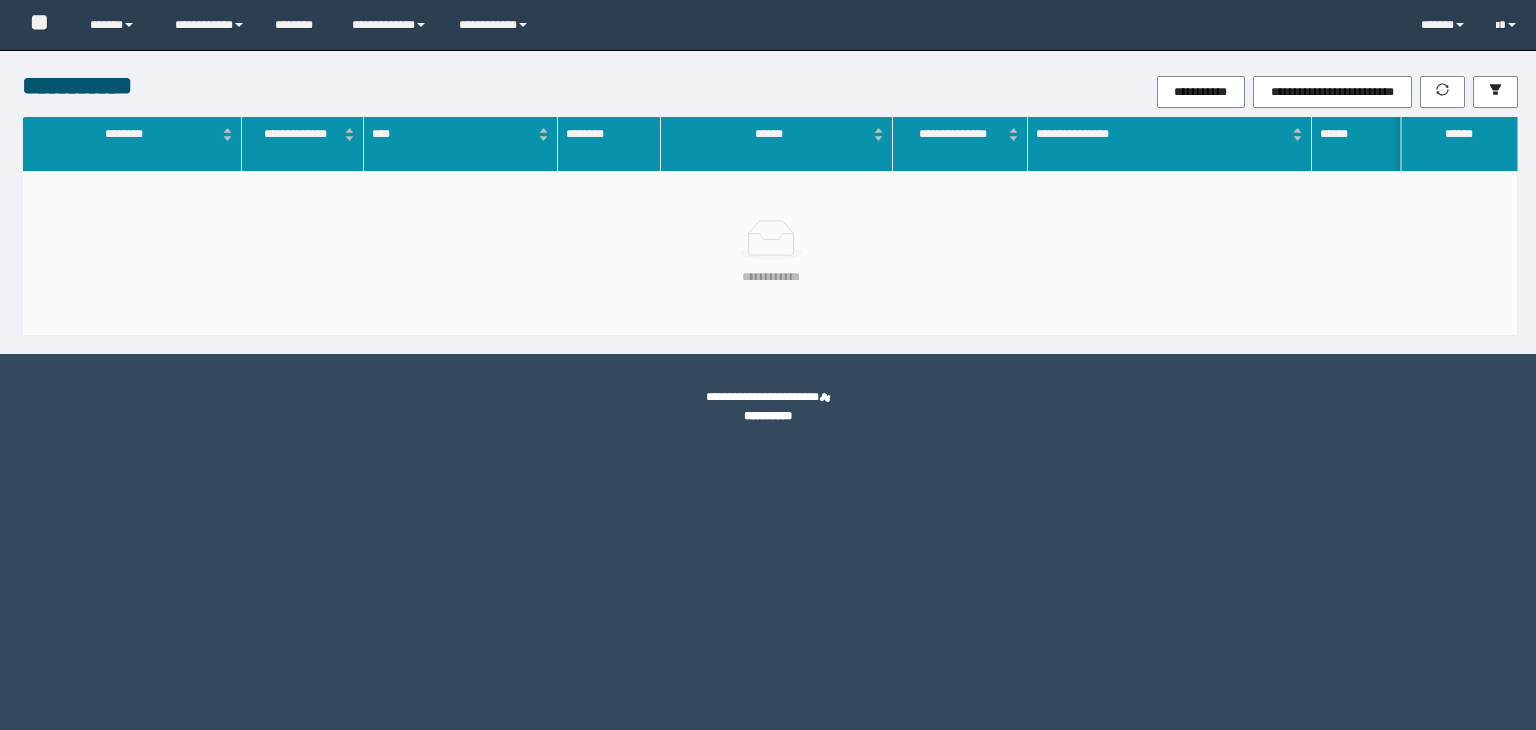 scroll, scrollTop: 0, scrollLeft: 0, axis: both 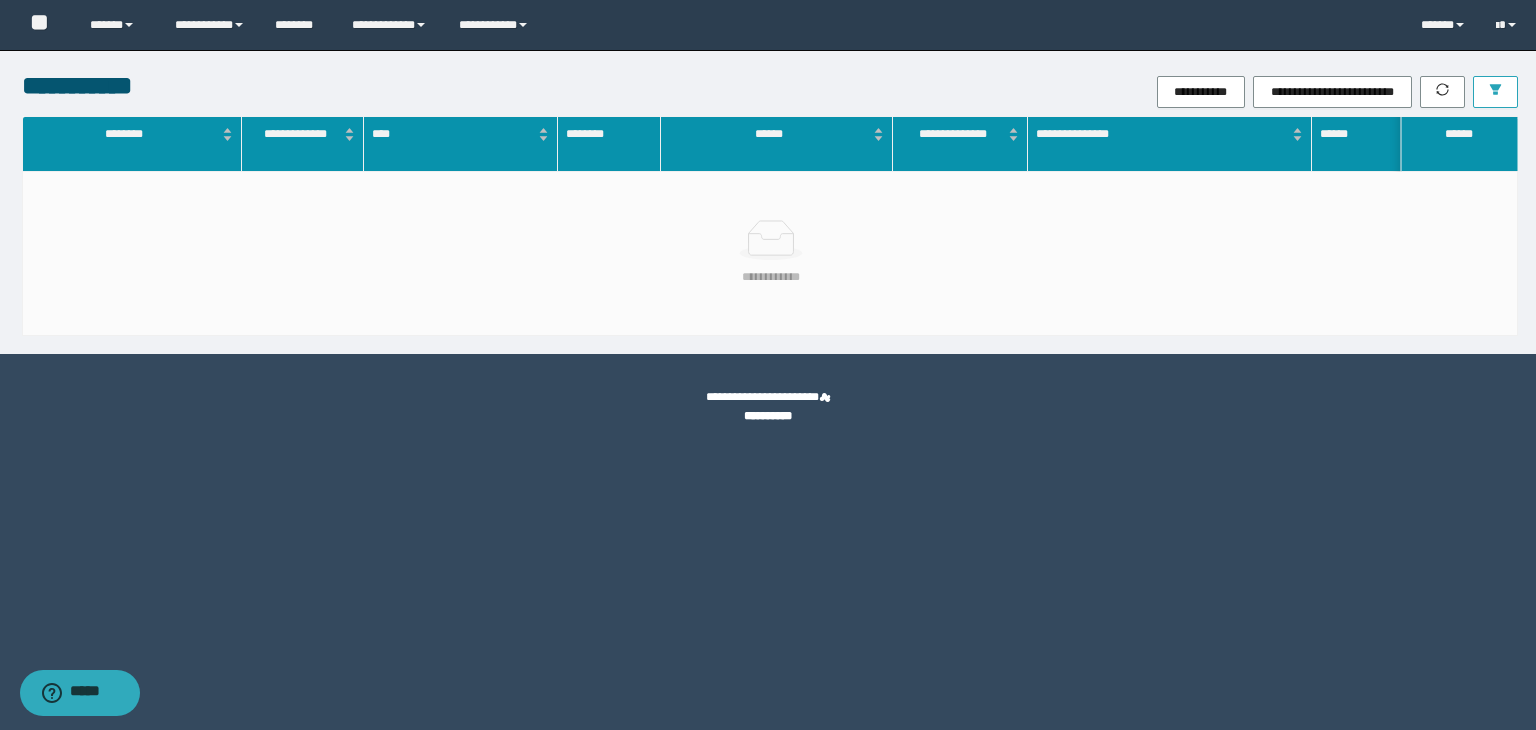 click at bounding box center [1495, 92] 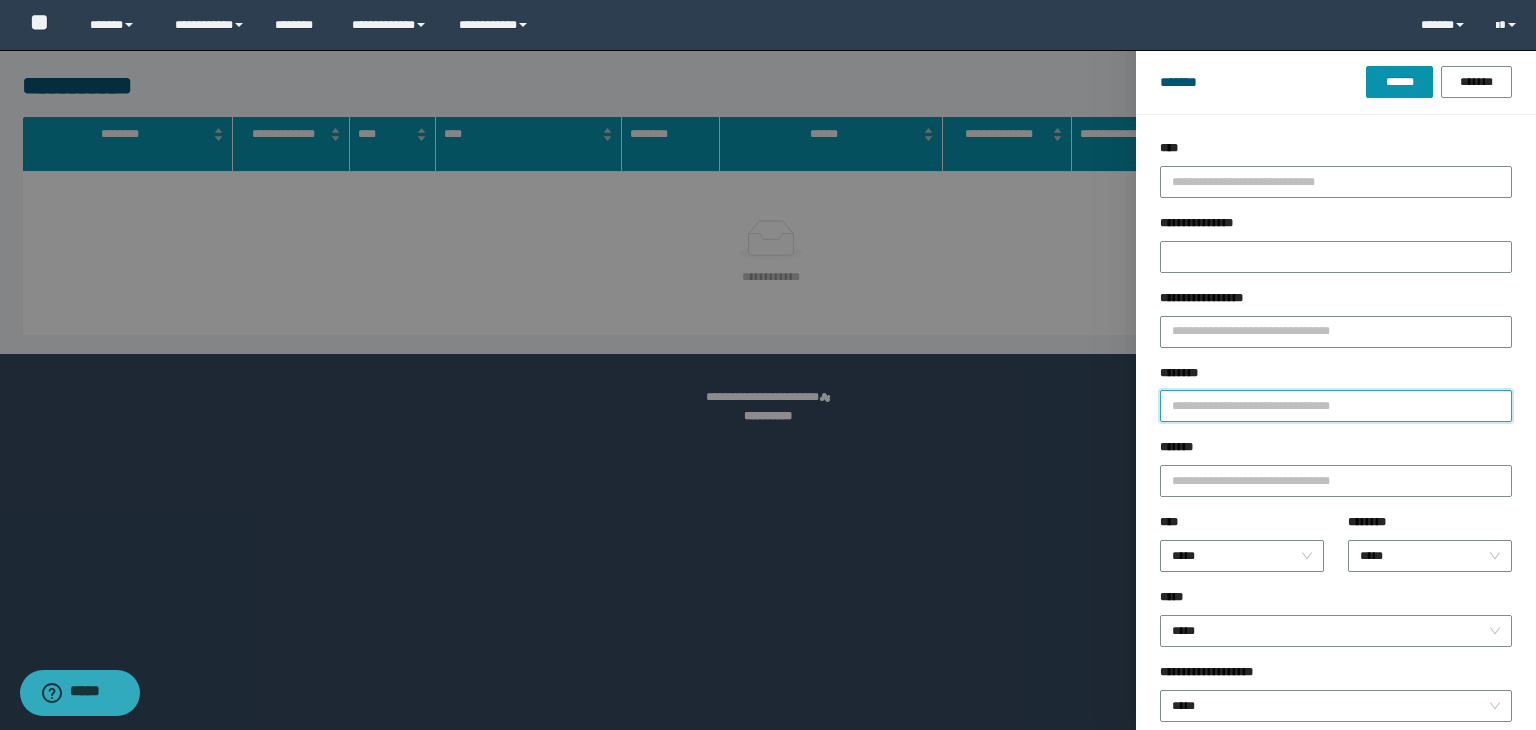 click on "********" at bounding box center [1336, 406] 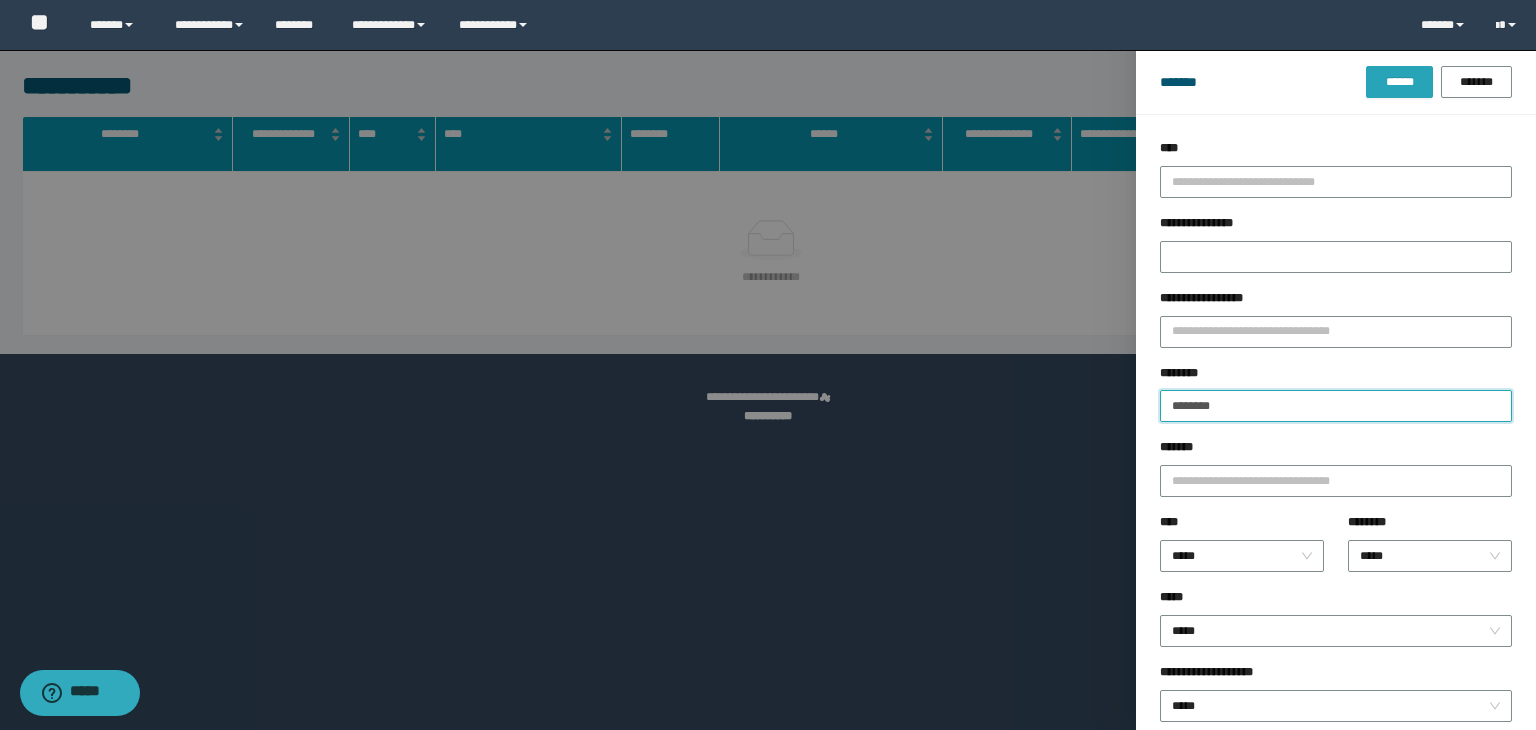 type on "********" 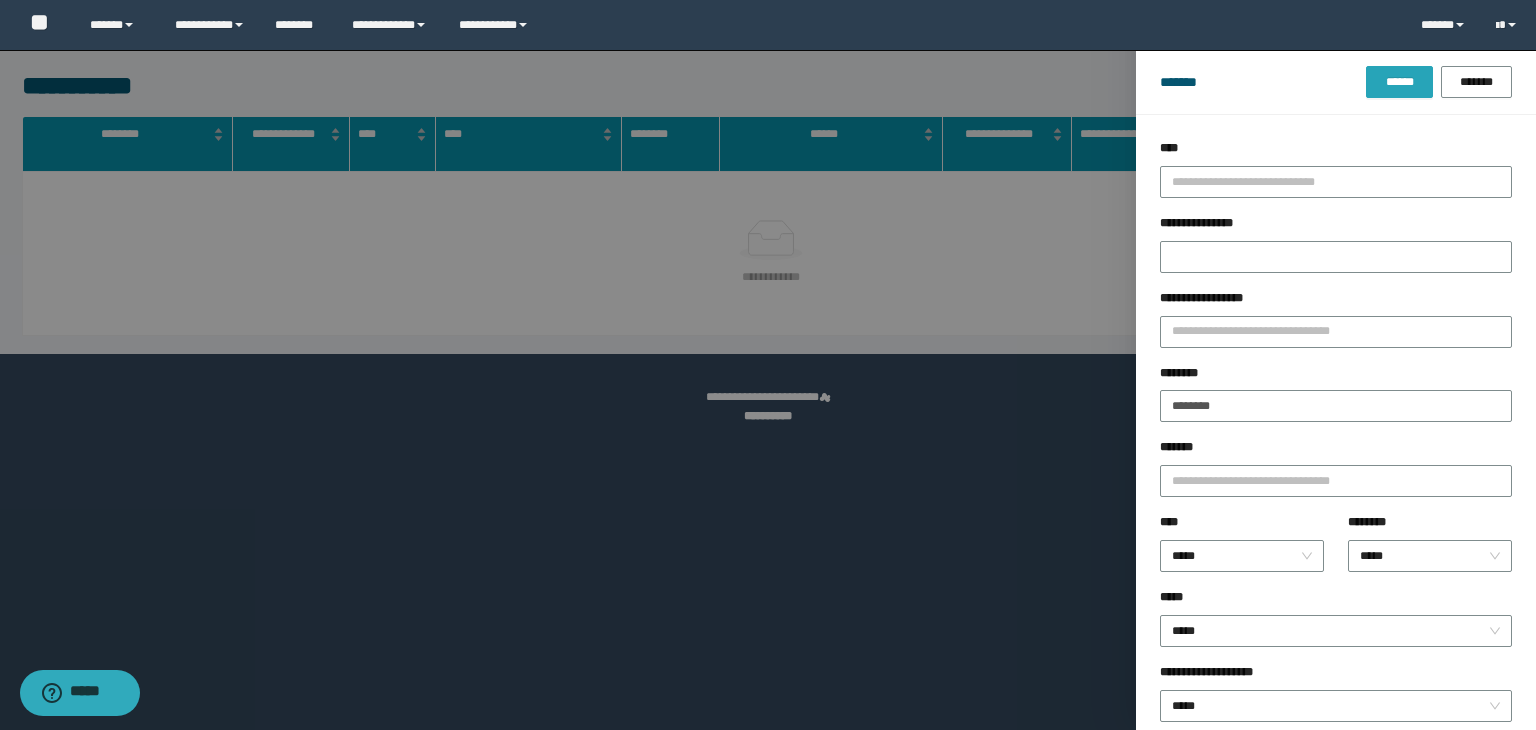 click on "******" at bounding box center [1399, 82] 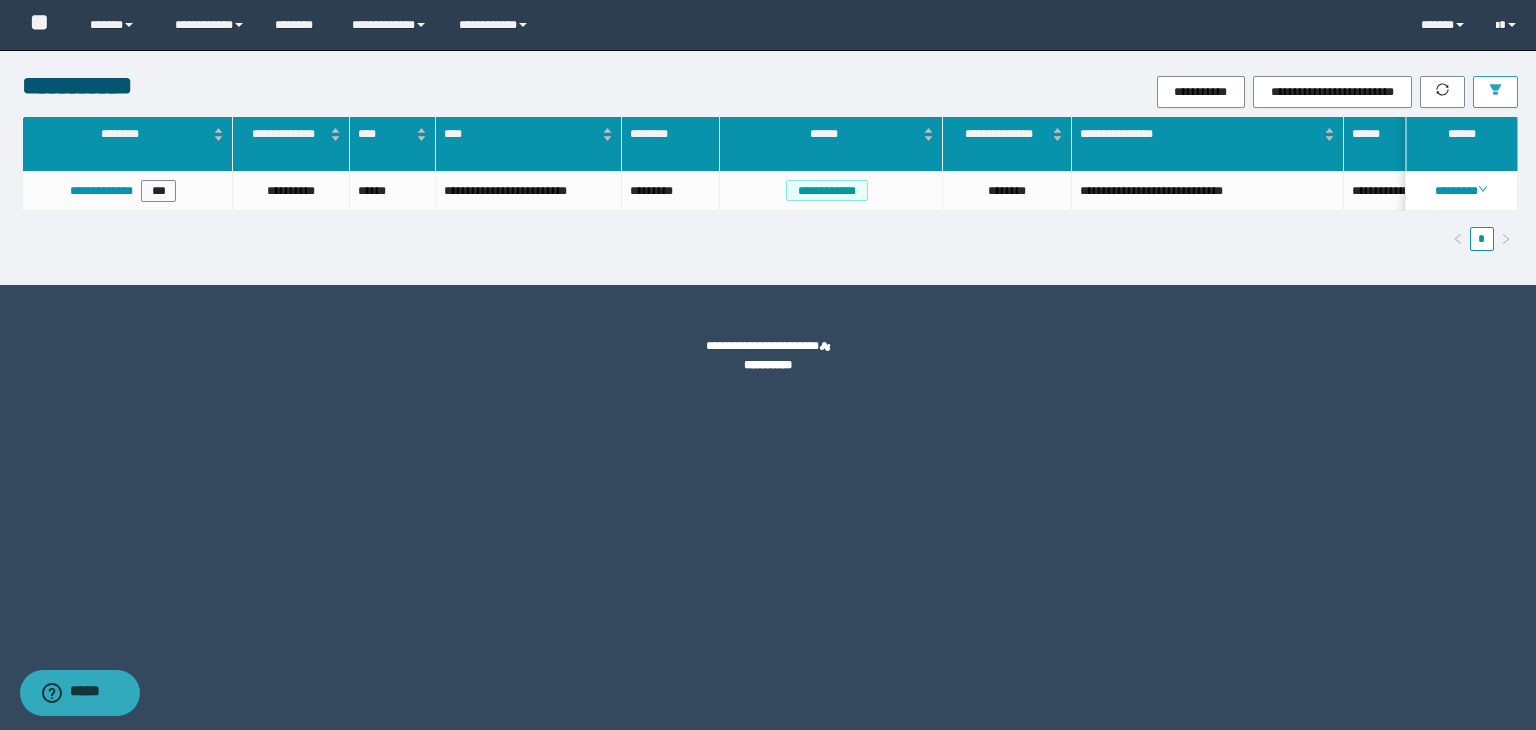 type 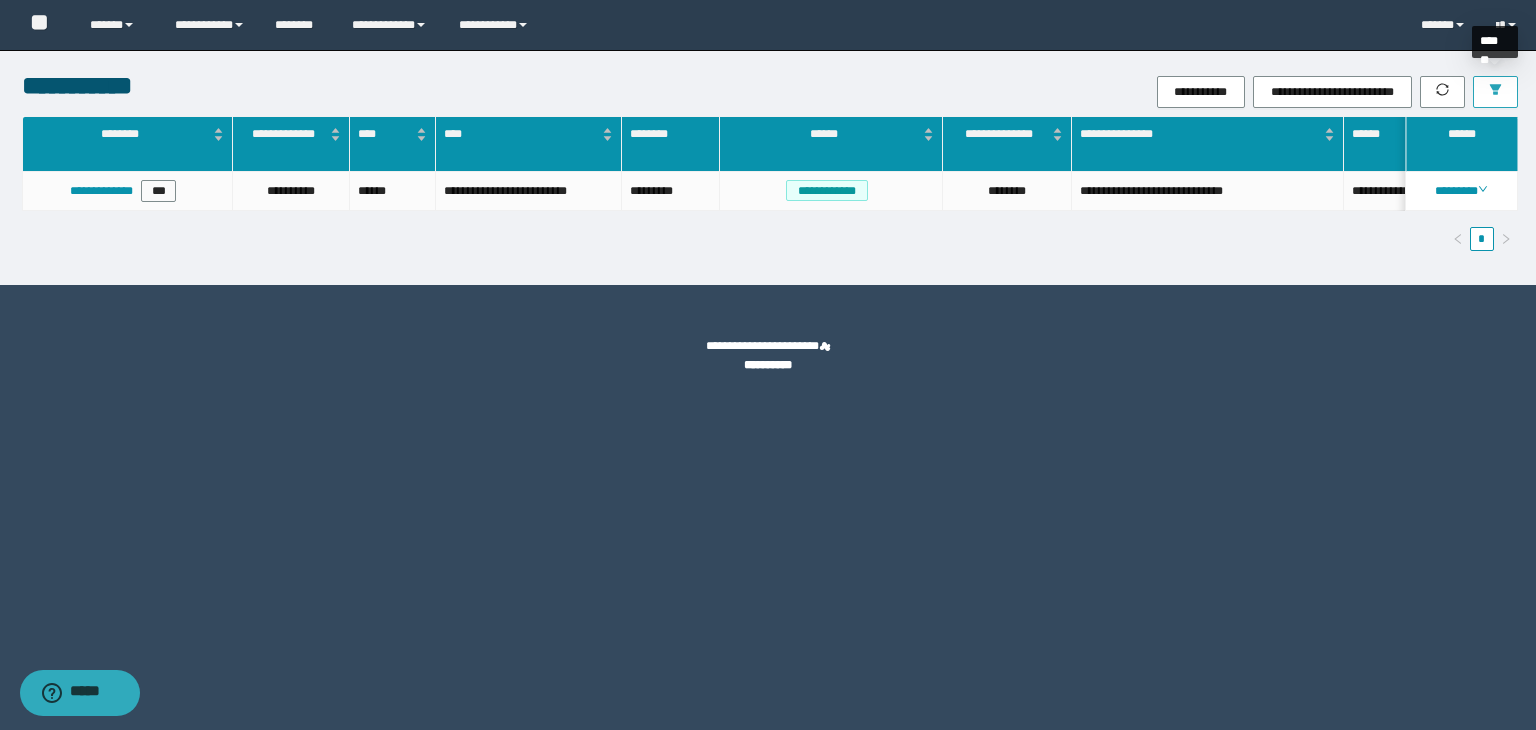click at bounding box center [1495, 92] 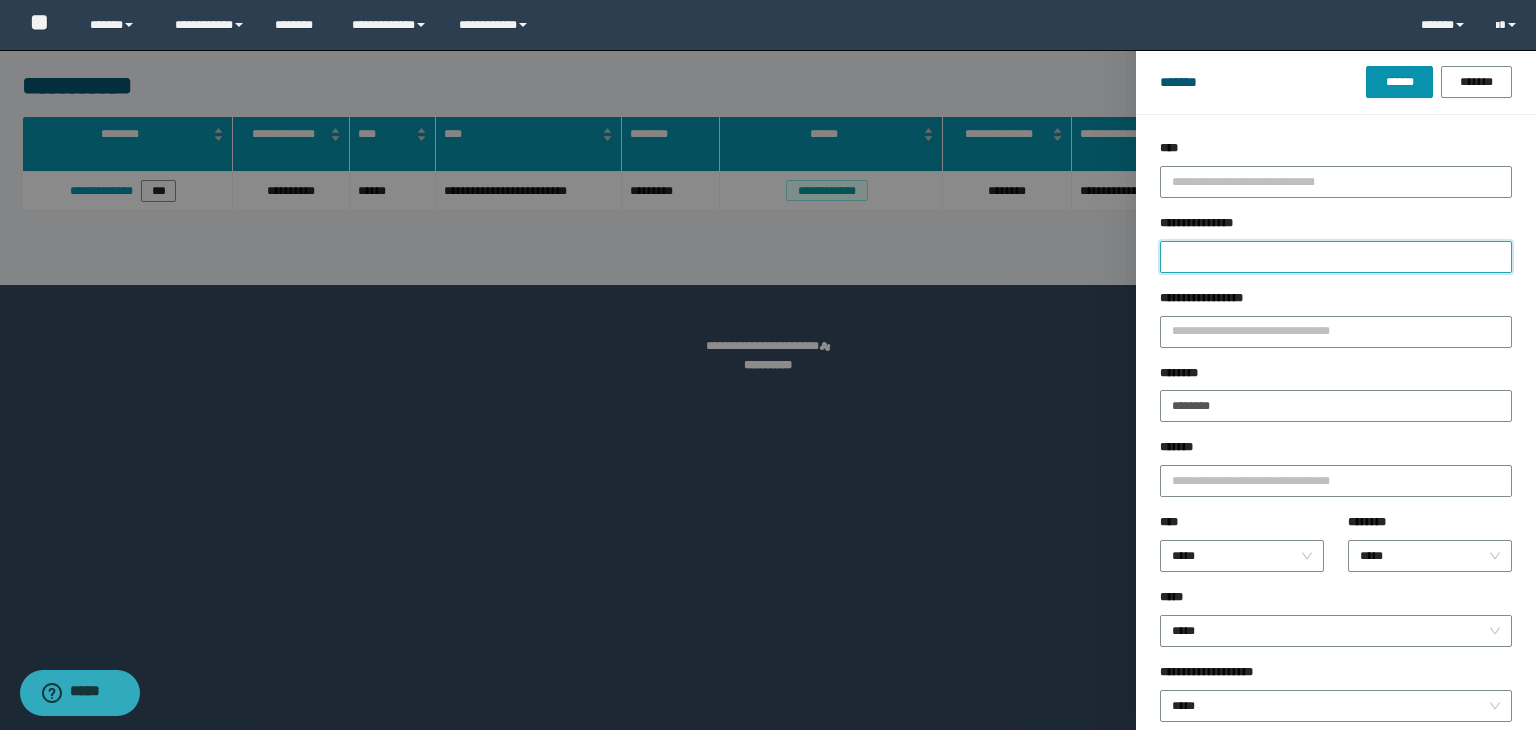 drag, startPoint x: 1240, startPoint y: 252, endPoint x: 1245, endPoint y: 263, distance: 12.083046 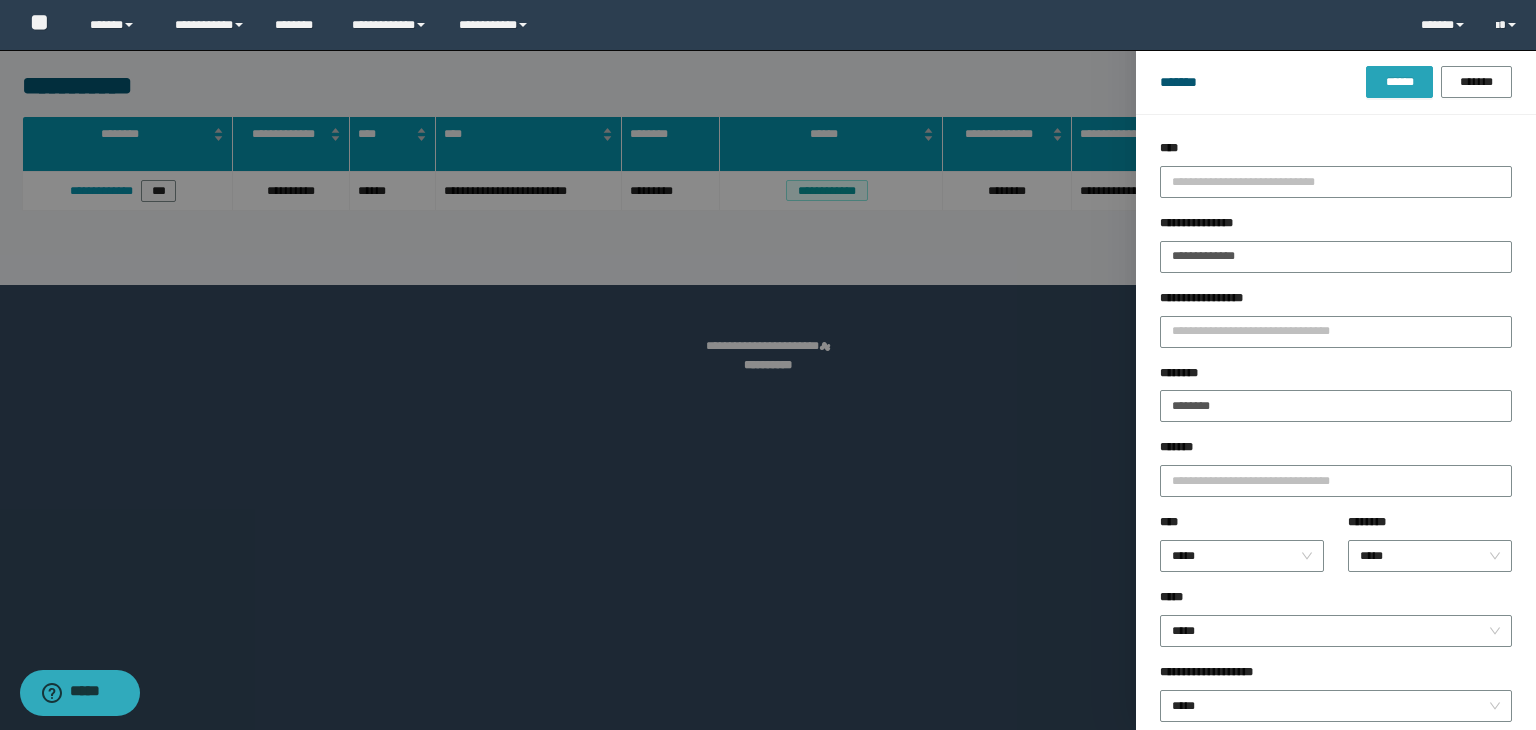 click on "******" at bounding box center (1399, 82) 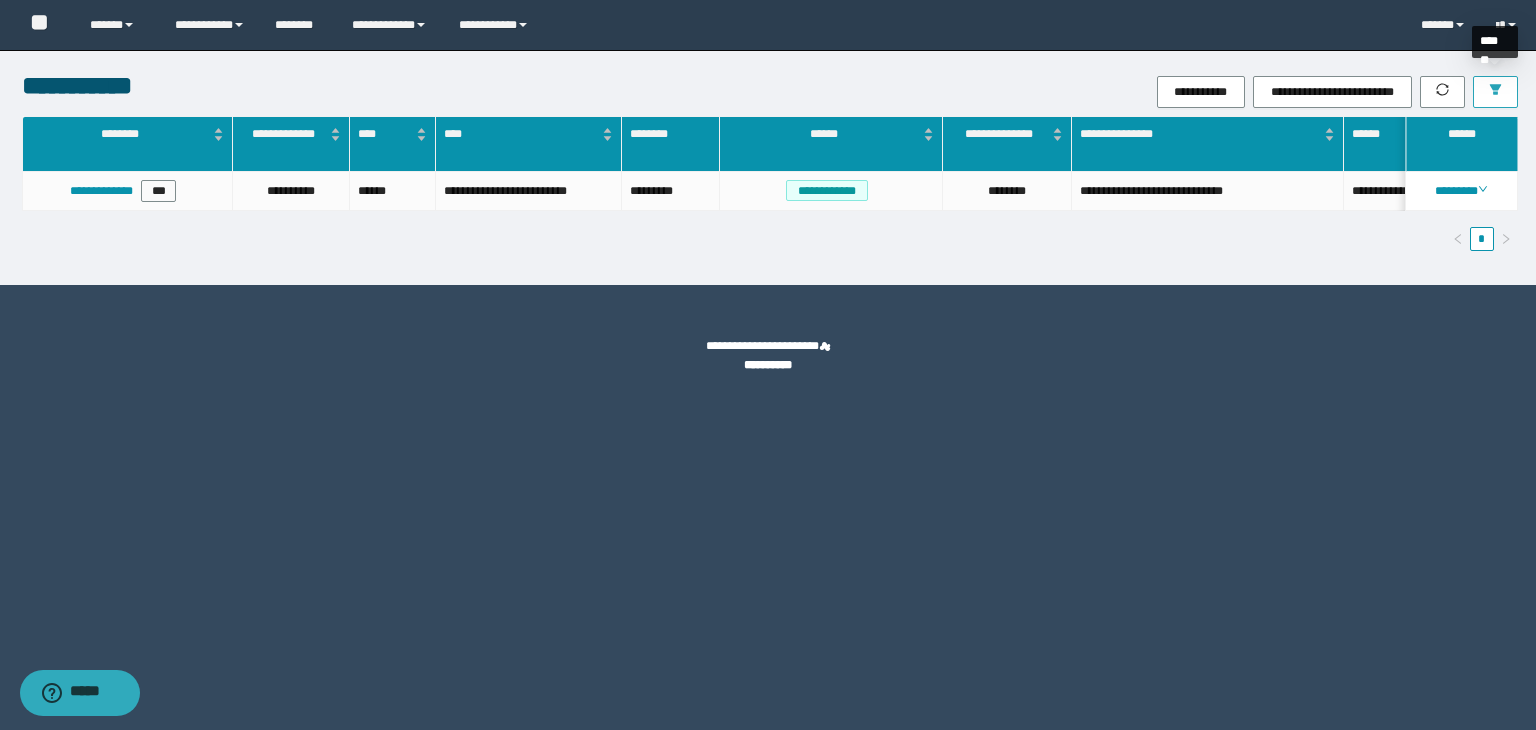 click at bounding box center [1495, 92] 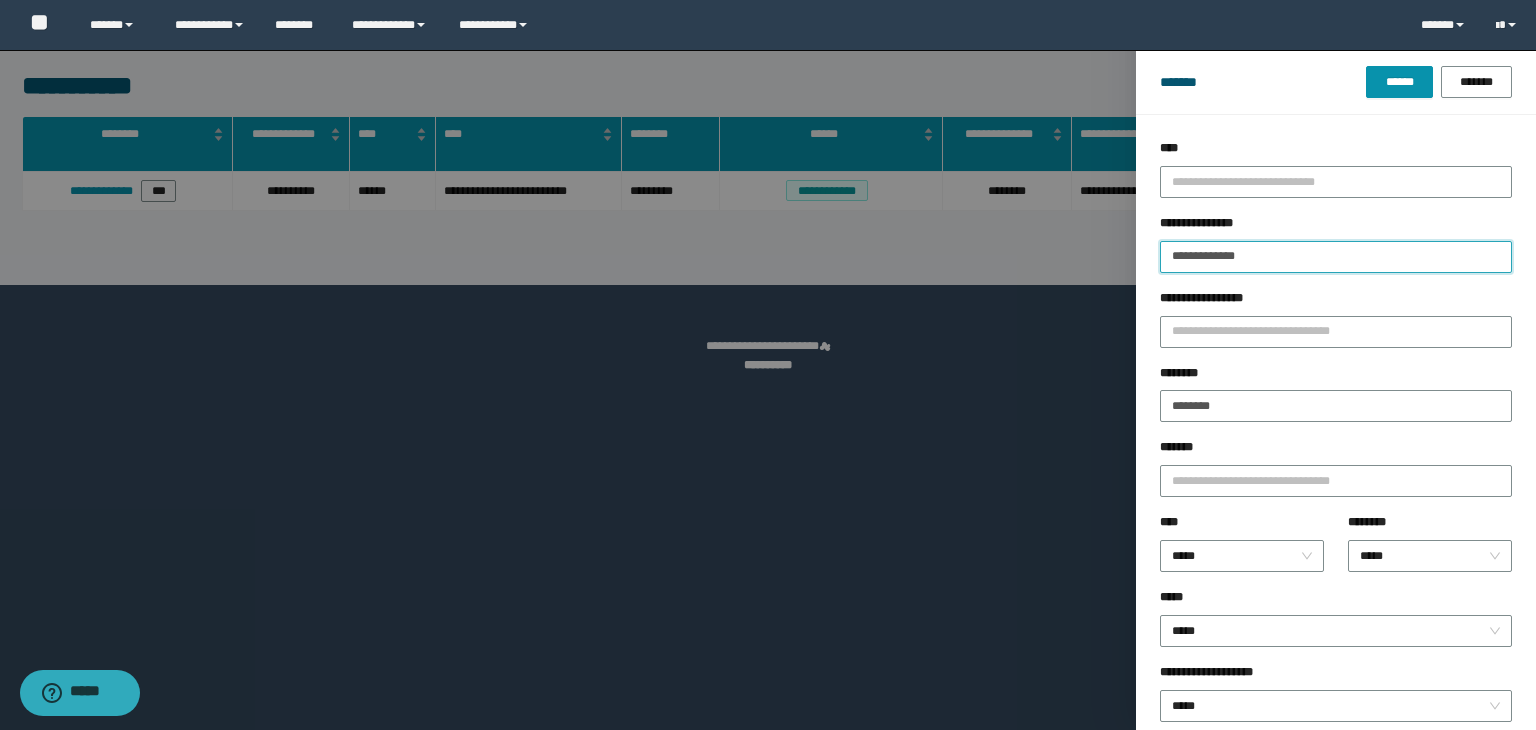 drag, startPoint x: 1293, startPoint y: 252, endPoint x: 961, endPoint y: 232, distance: 332.60187 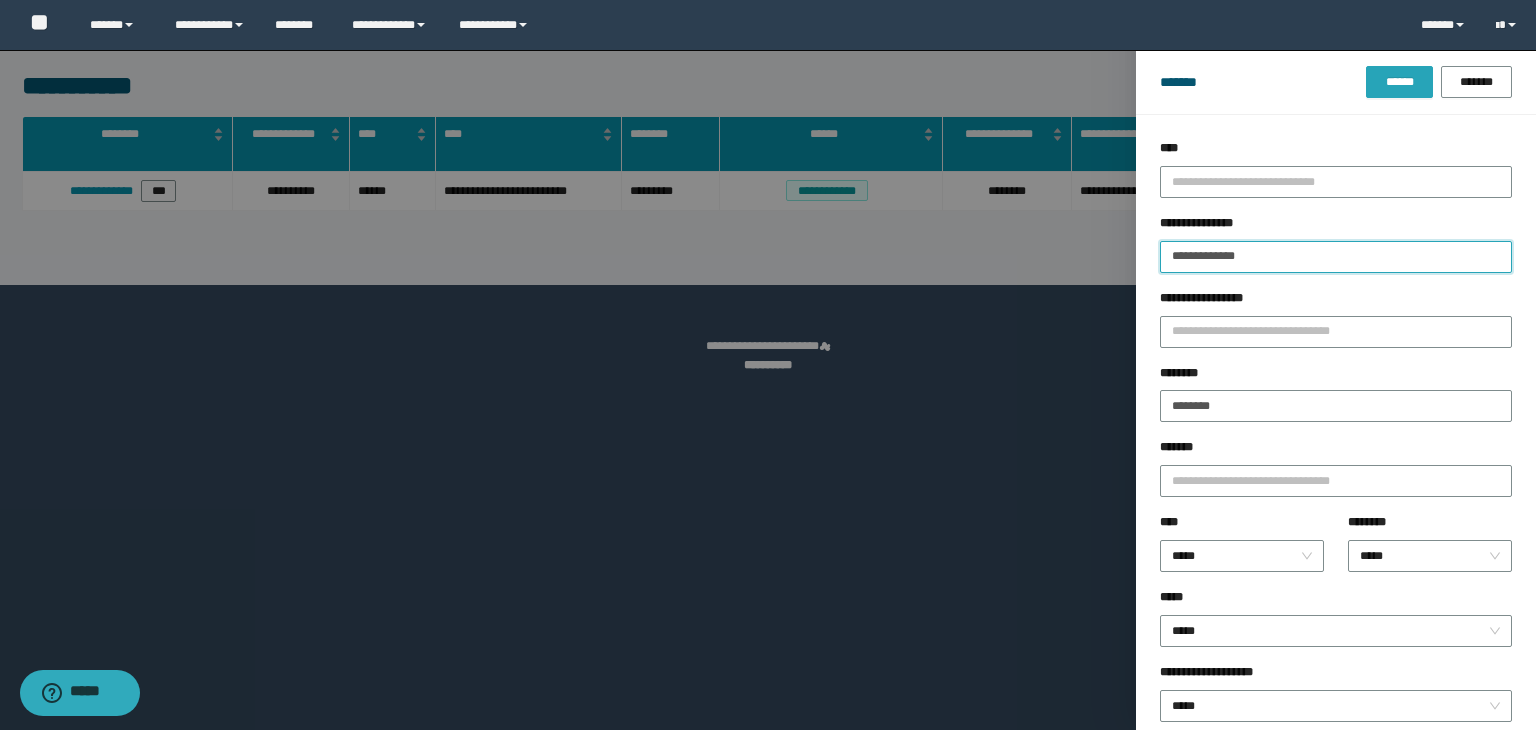 type on "**********" 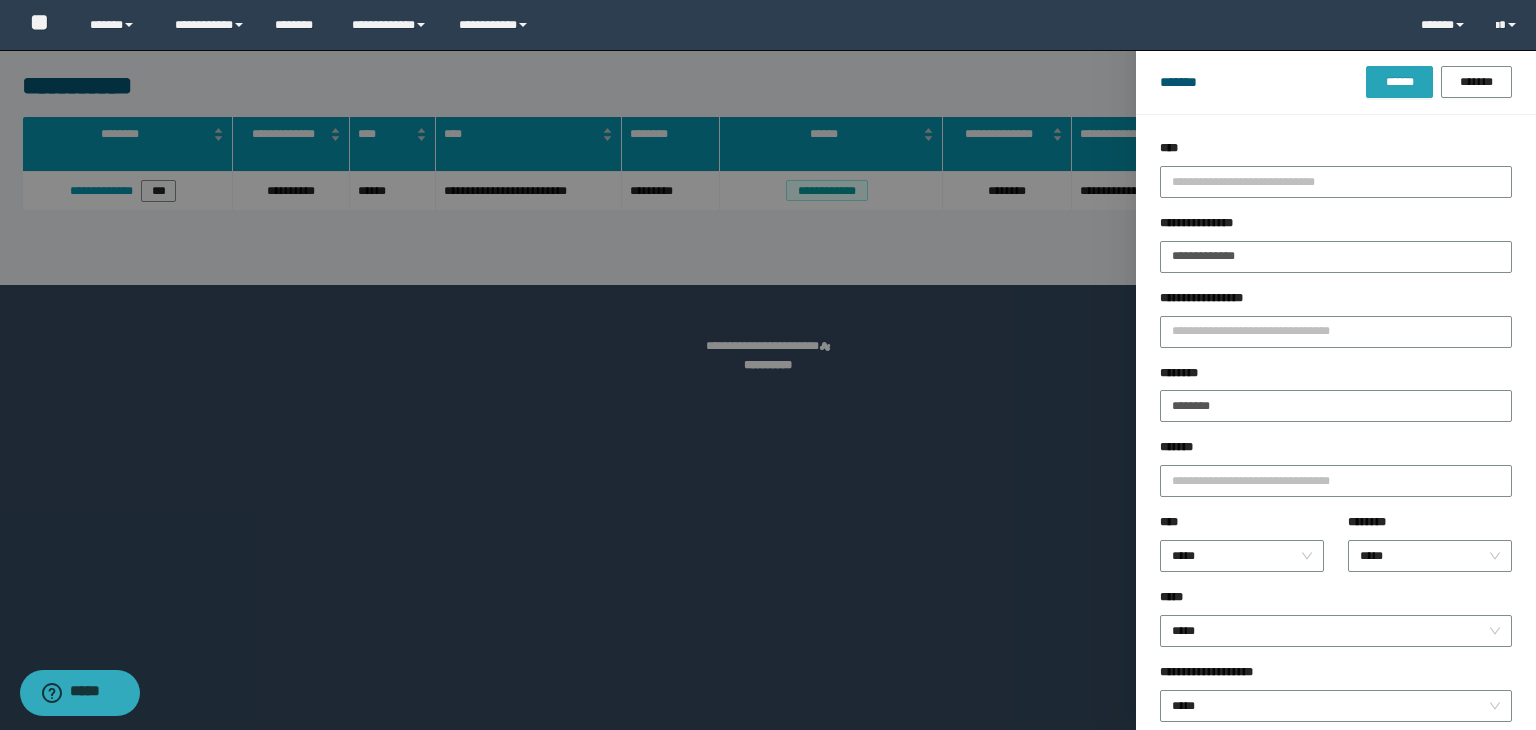 click on "******" at bounding box center (1399, 82) 